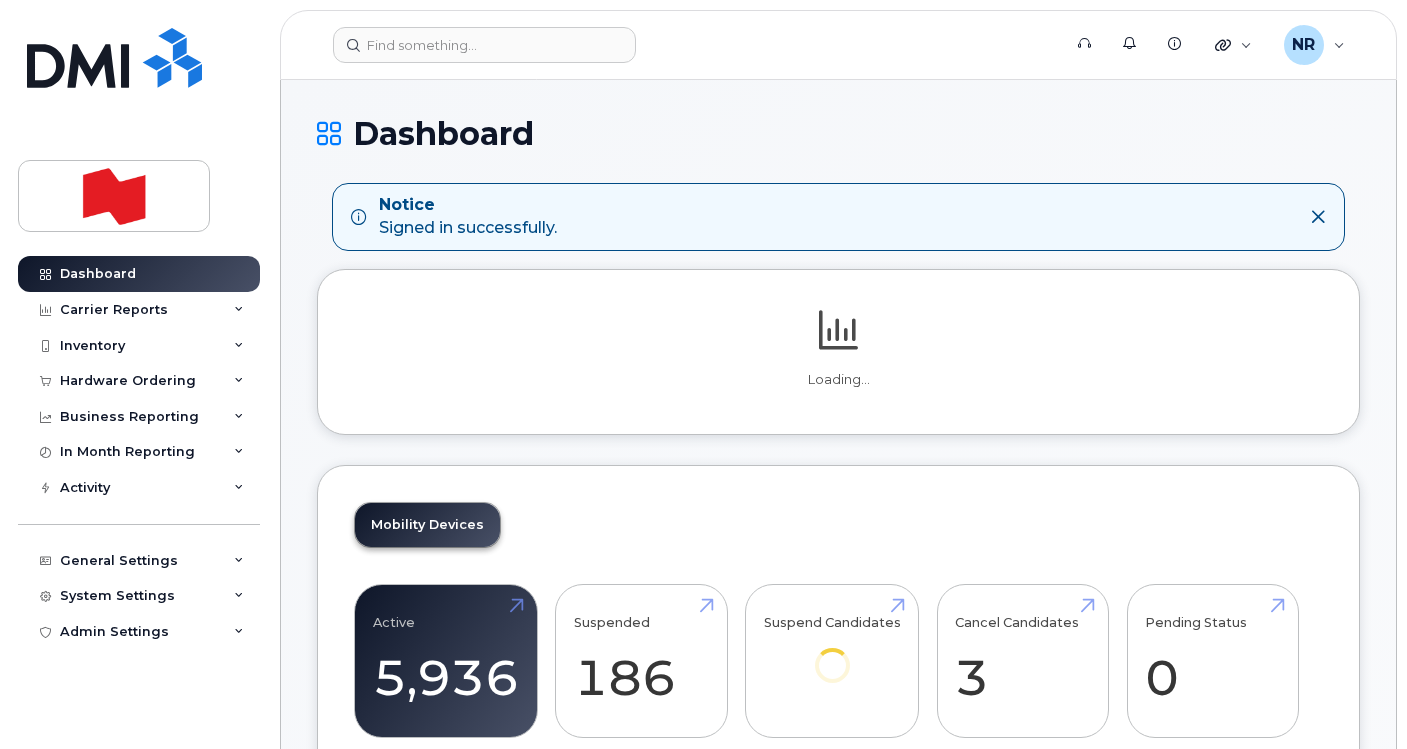 scroll, scrollTop: 0, scrollLeft: 0, axis: both 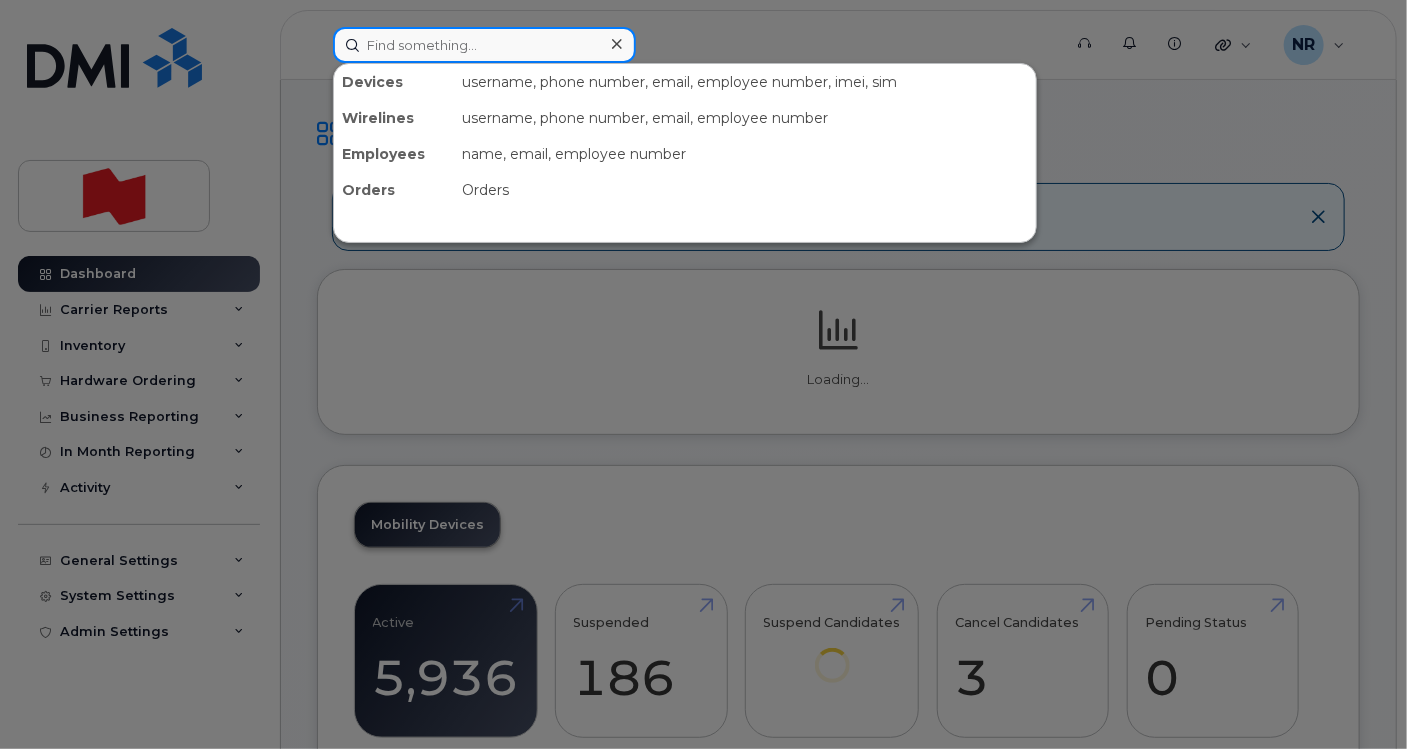 click at bounding box center (484, 45) 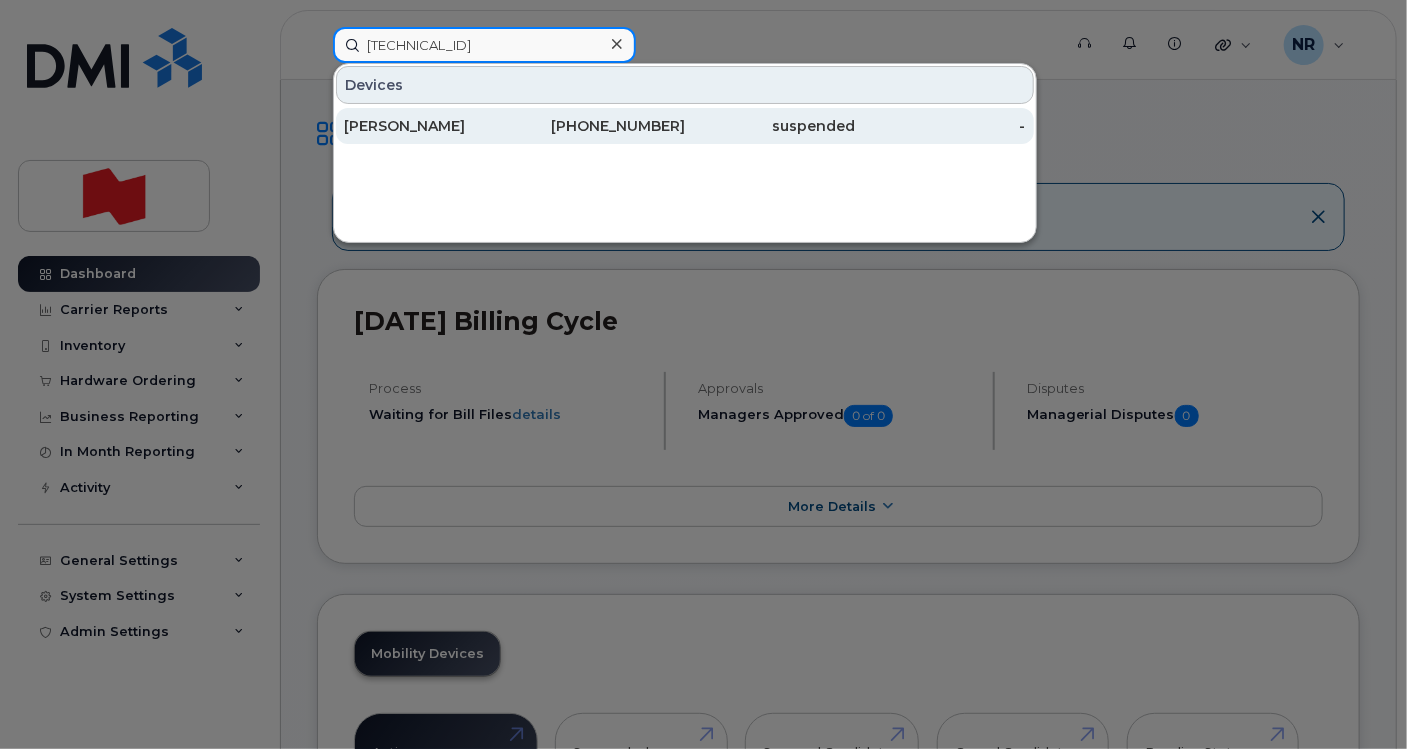 type on "[TECHNICAL_ID]" 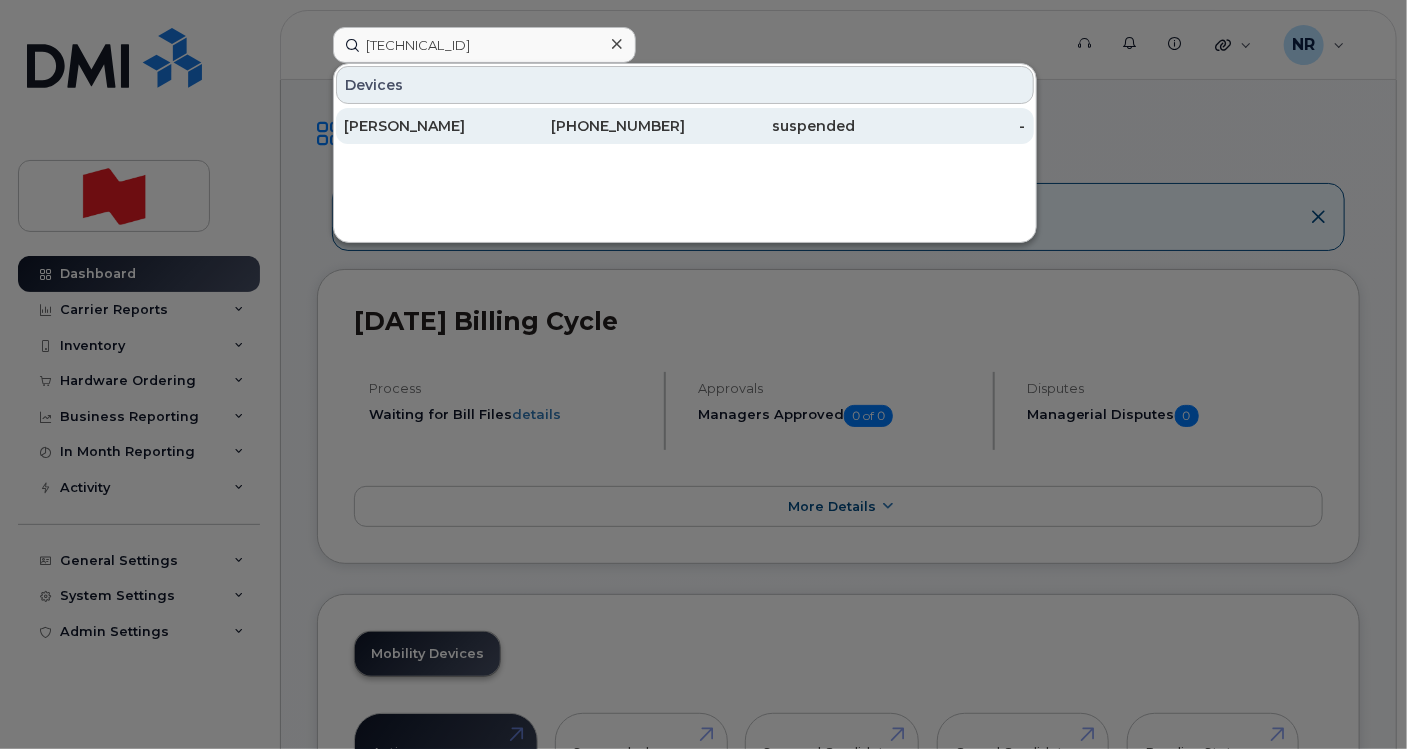 click on "[PERSON_NAME]" at bounding box center (429, 126) 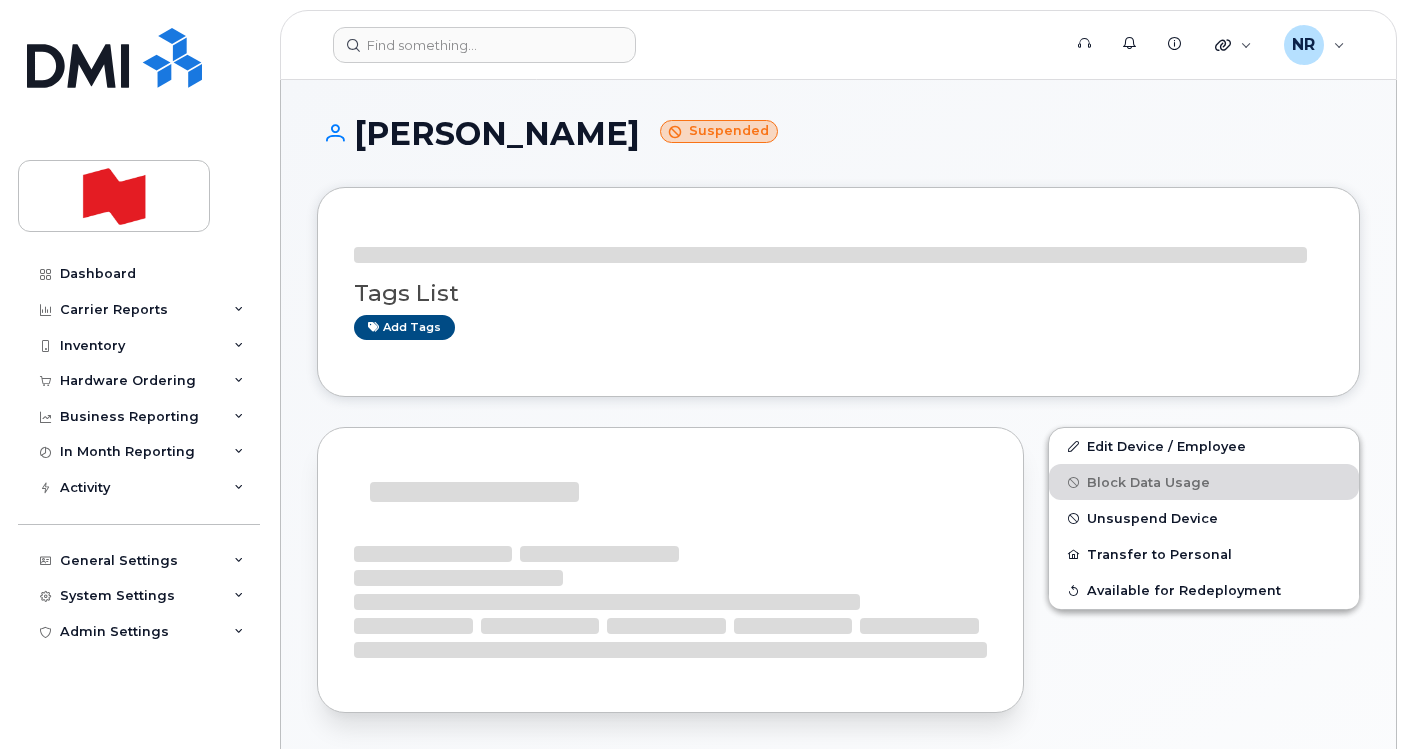 scroll, scrollTop: 0, scrollLeft: 0, axis: both 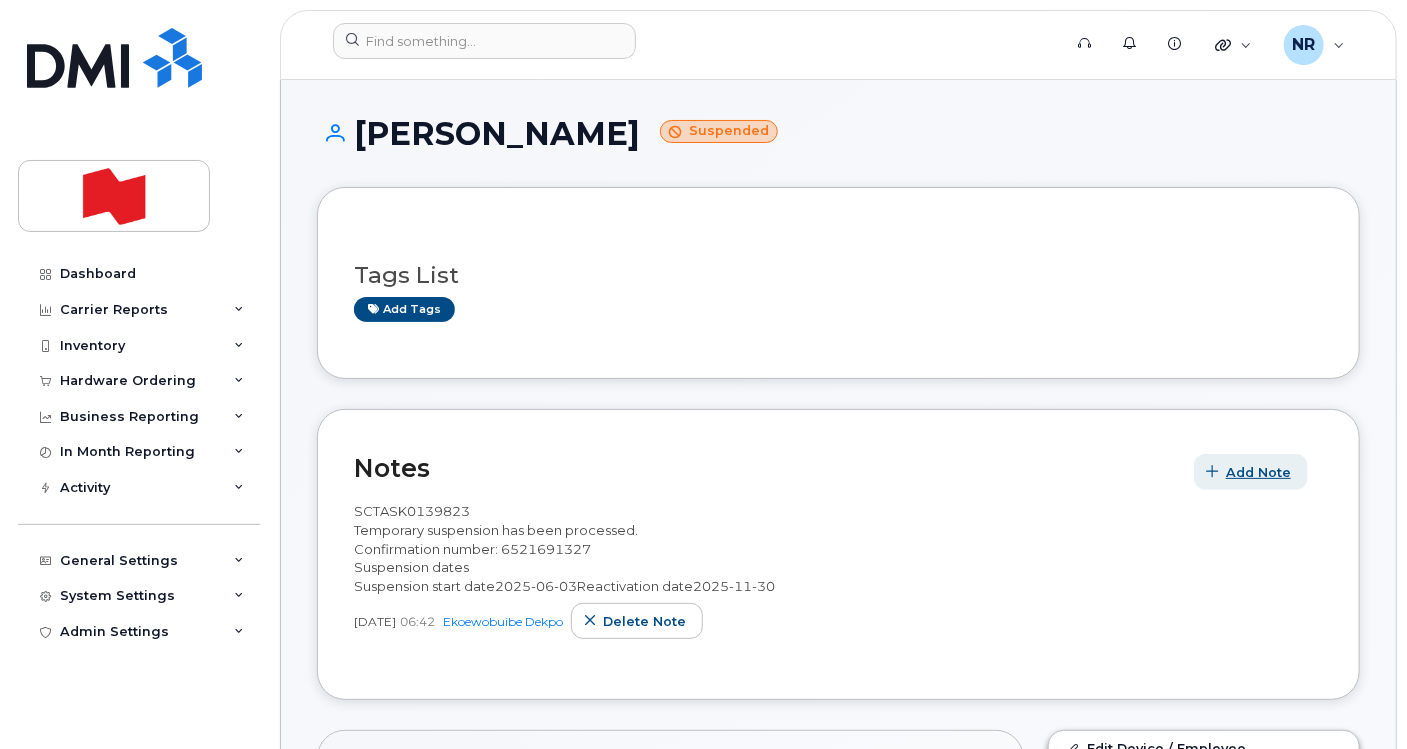 click on "Add Note" at bounding box center [1258, 472] 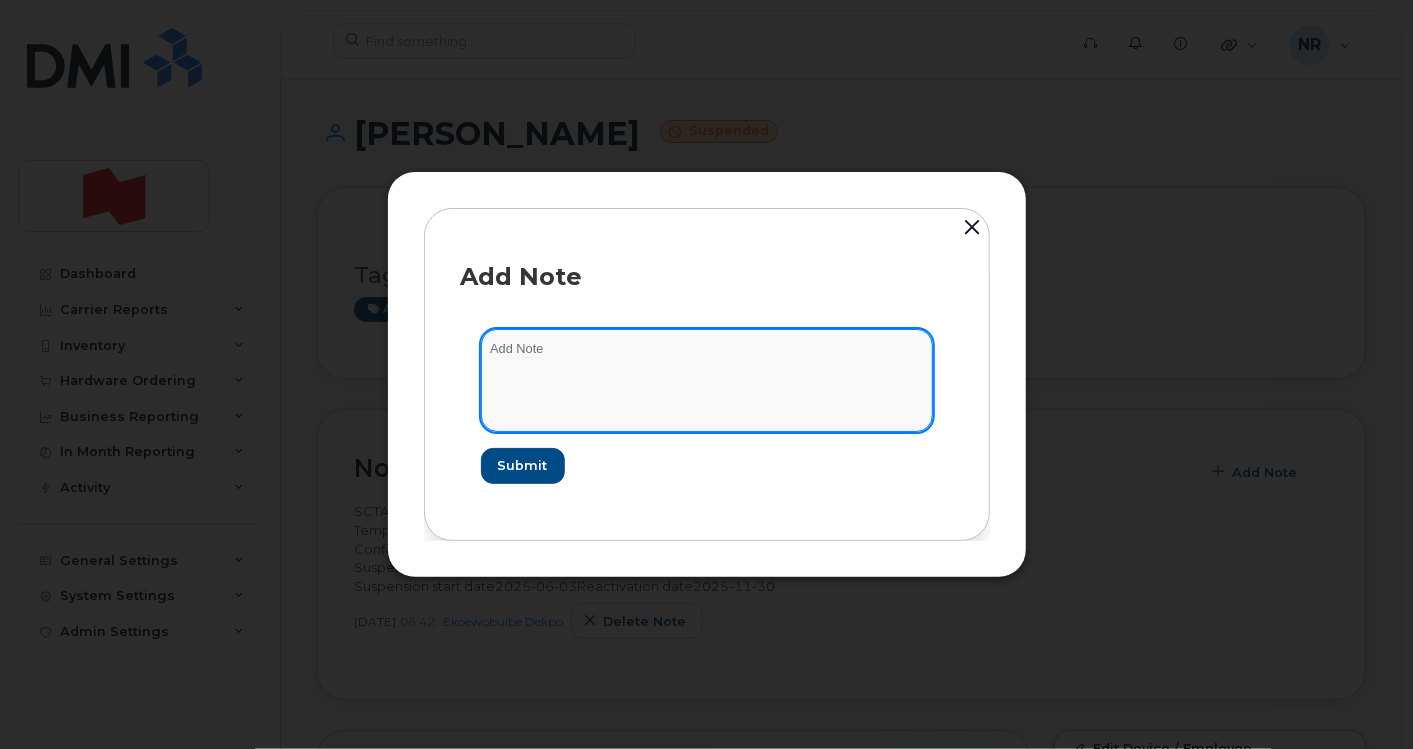 click at bounding box center (707, 380) 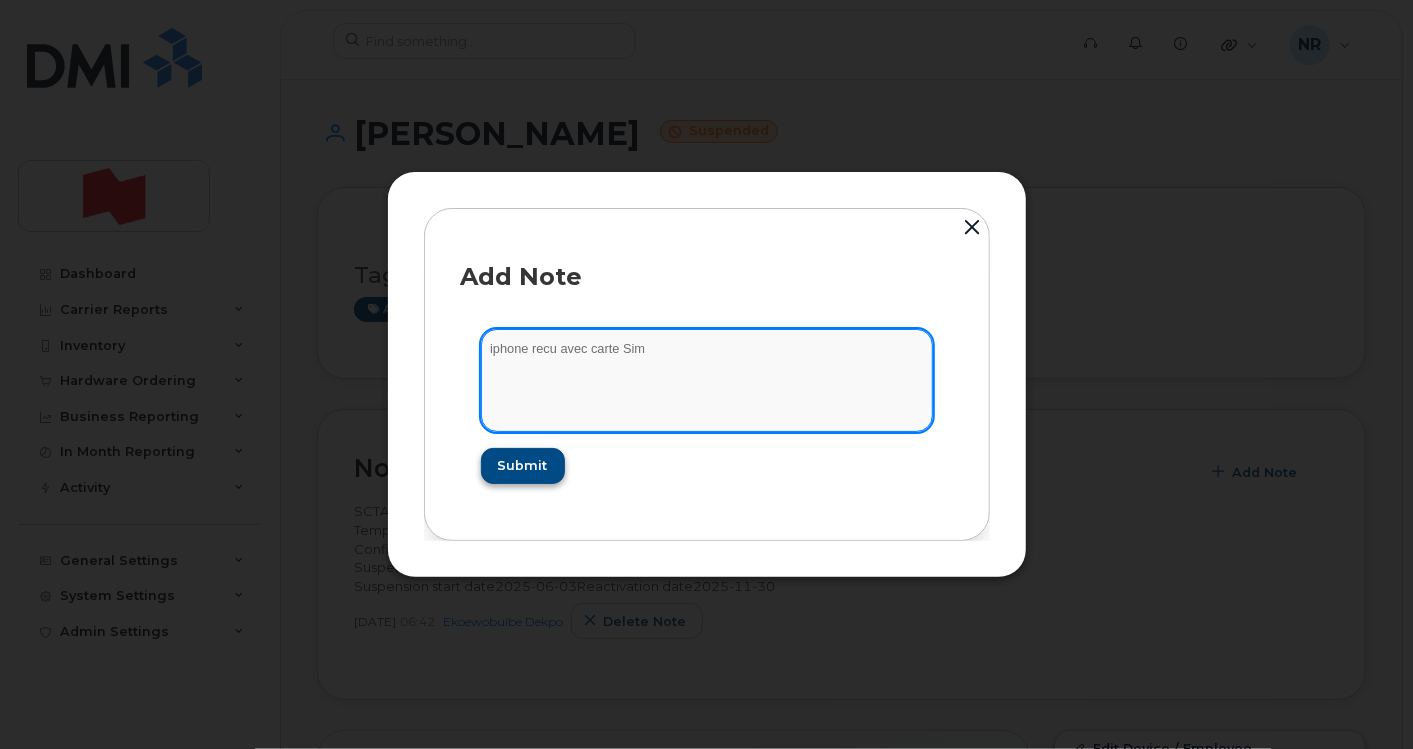 type on "iphone recu avec carte Sim" 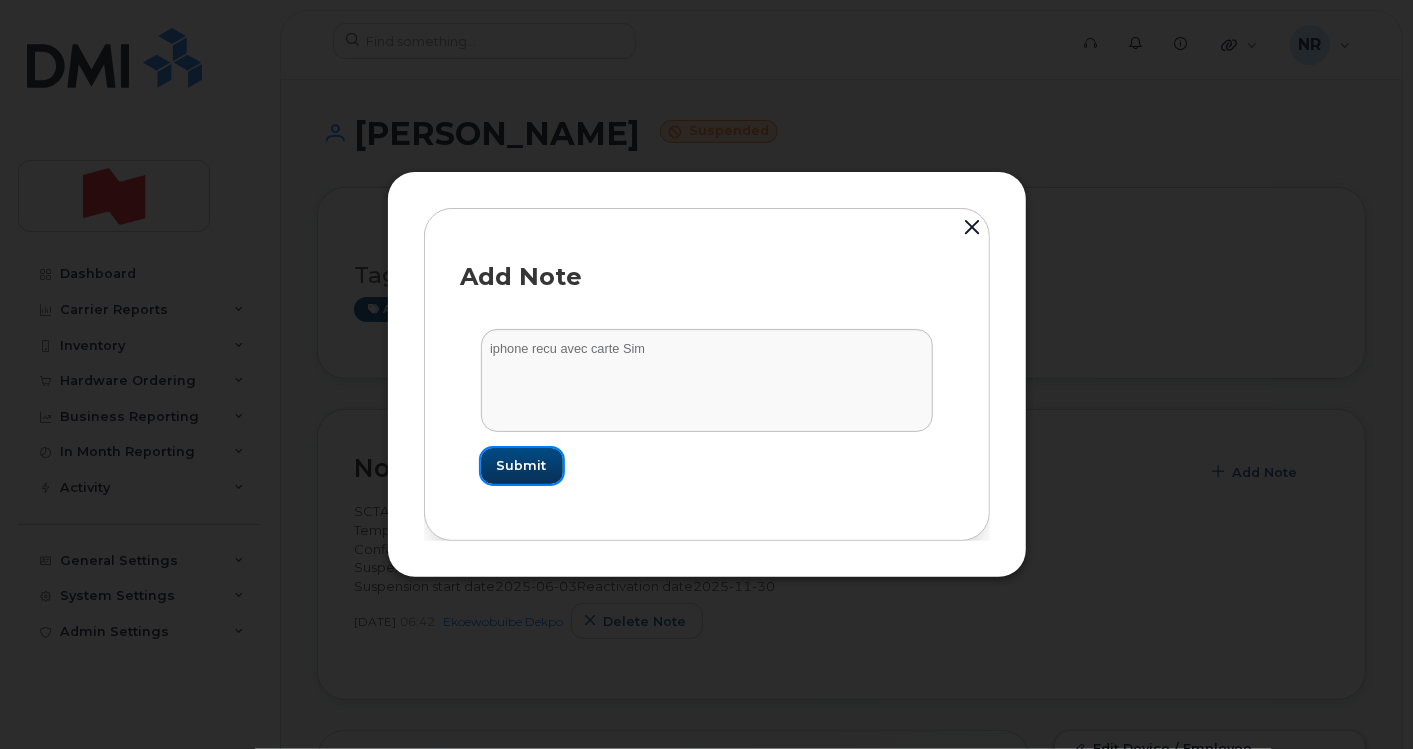click on "Submit" at bounding box center (522, 466) 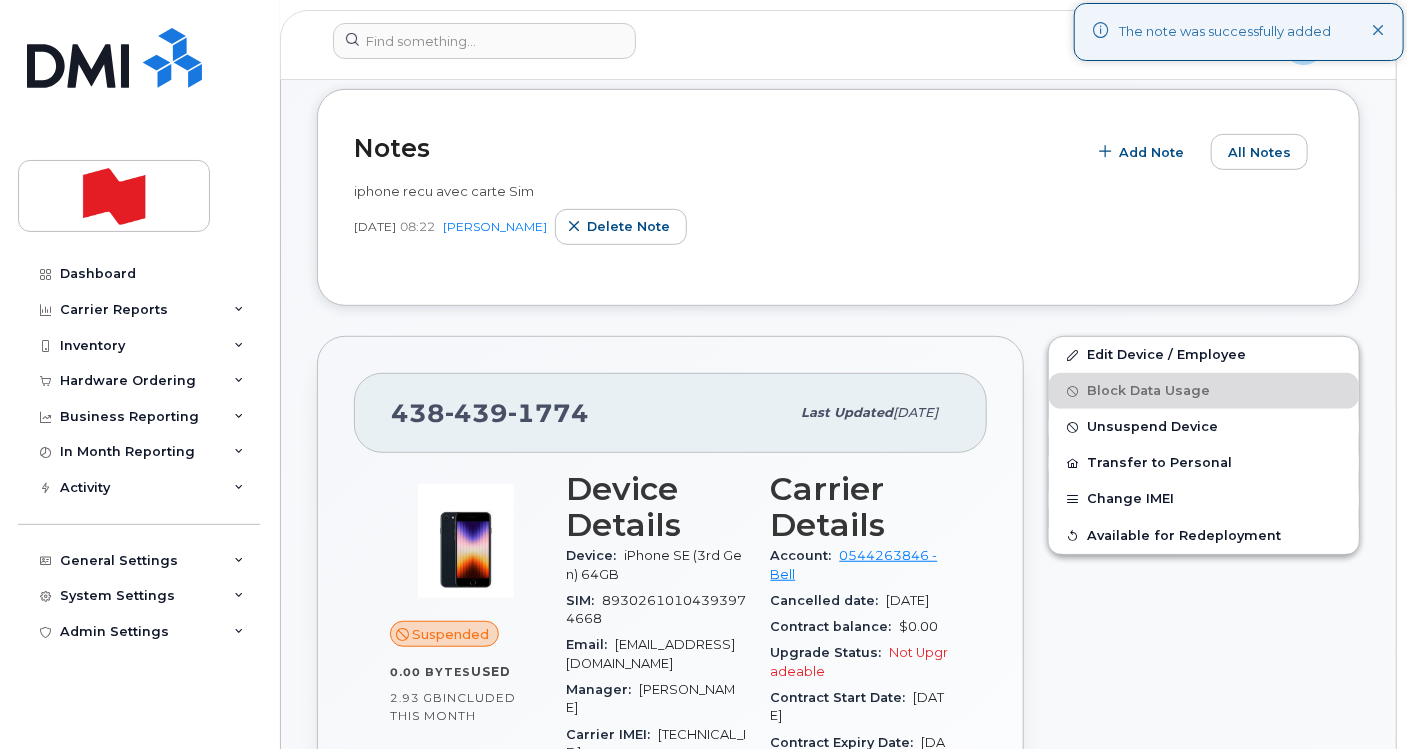 scroll, scrollTop: 444, scrollLeft: 0, axis: vertical 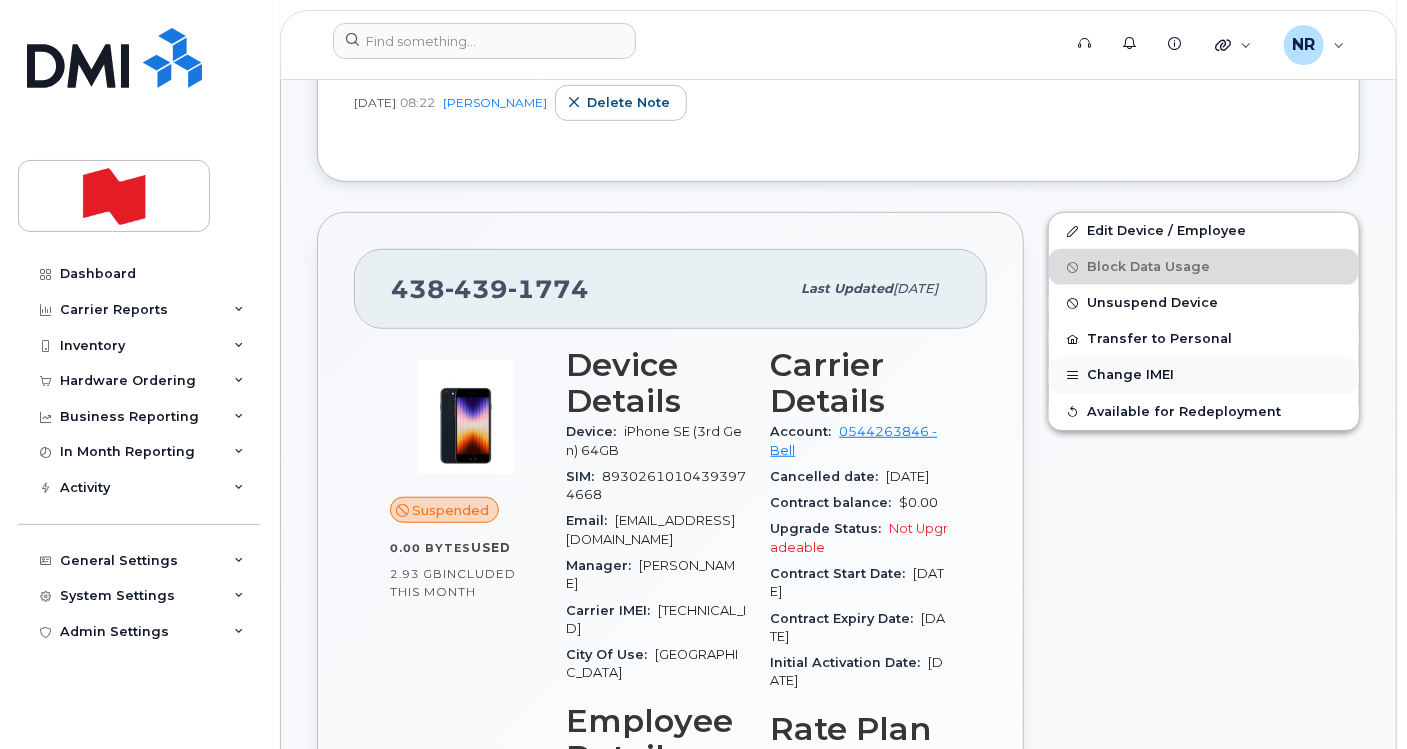 click on "Change IMEI" at bounding box center [1204, 375] 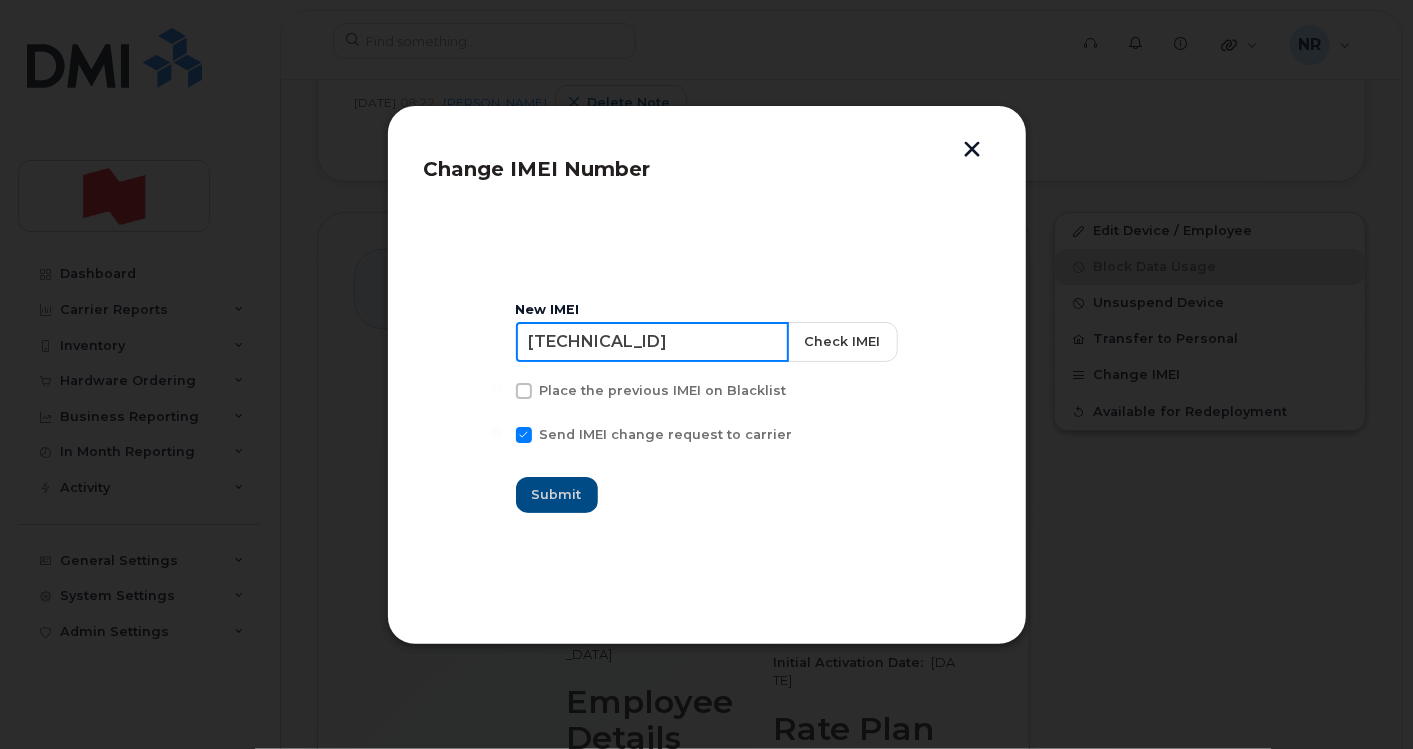 drag, startPoint x: 712, startPoint y: 348, endPoint x: 480, endPoint y: 348, distance: 232 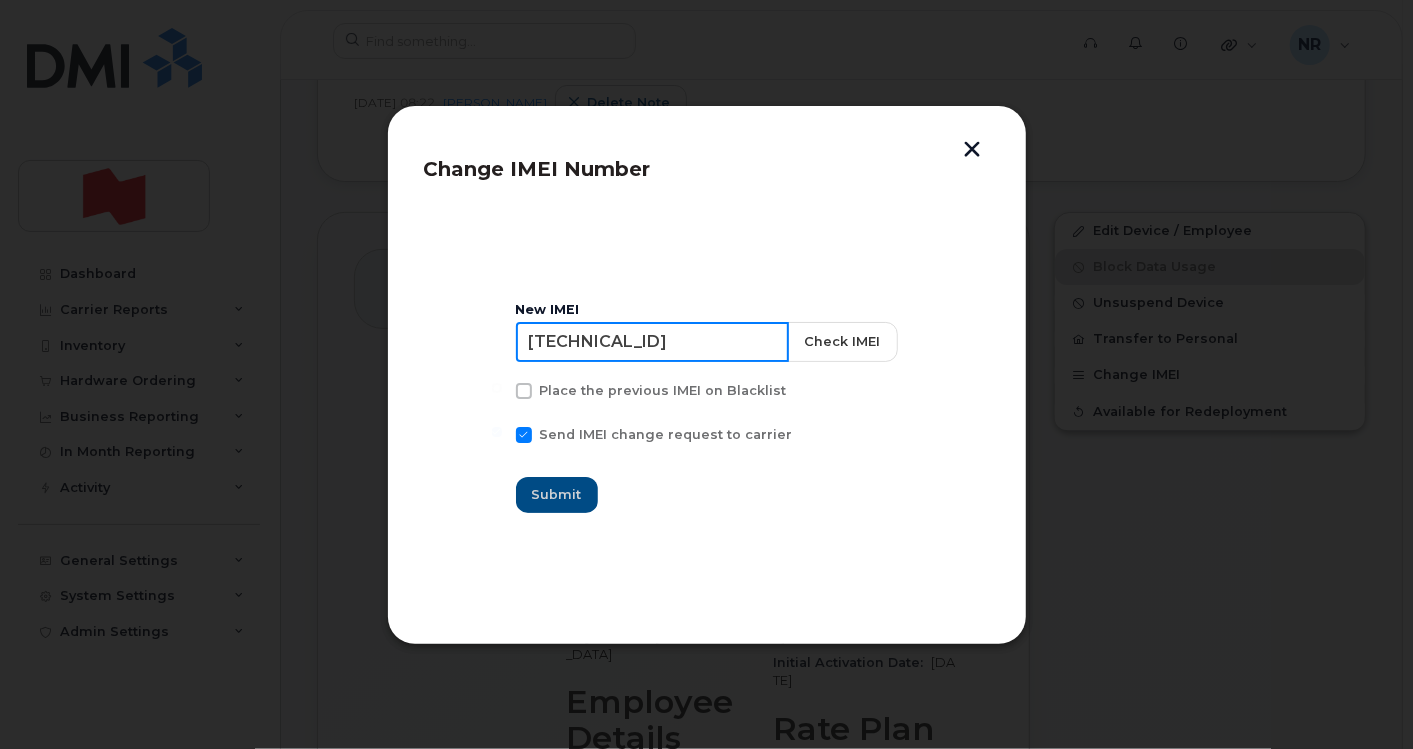 click on "New IMEI 355113217264425 Check IMEI Place the previous IMEI on Blacklist Send IMEI change request to carrier Submit" at bounding box center (707, 408) 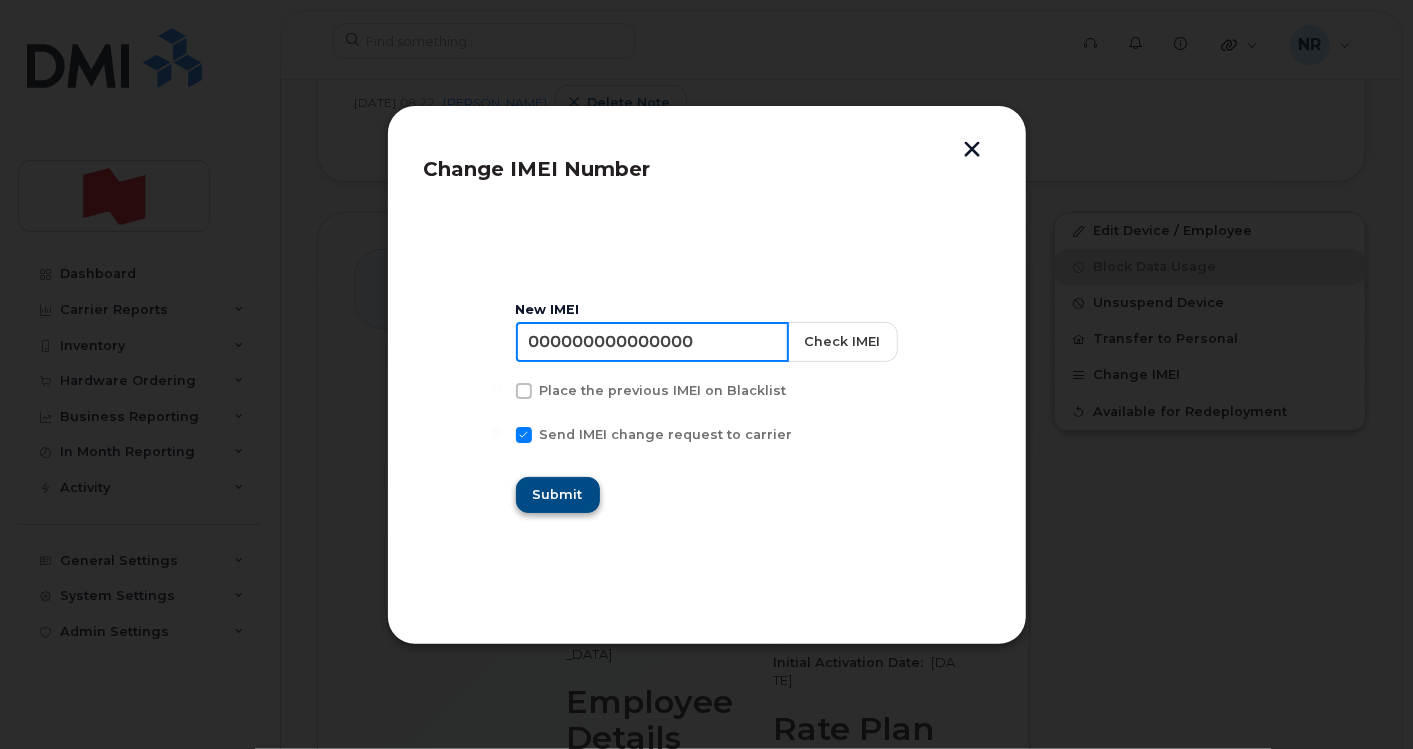type on "000000000000000" 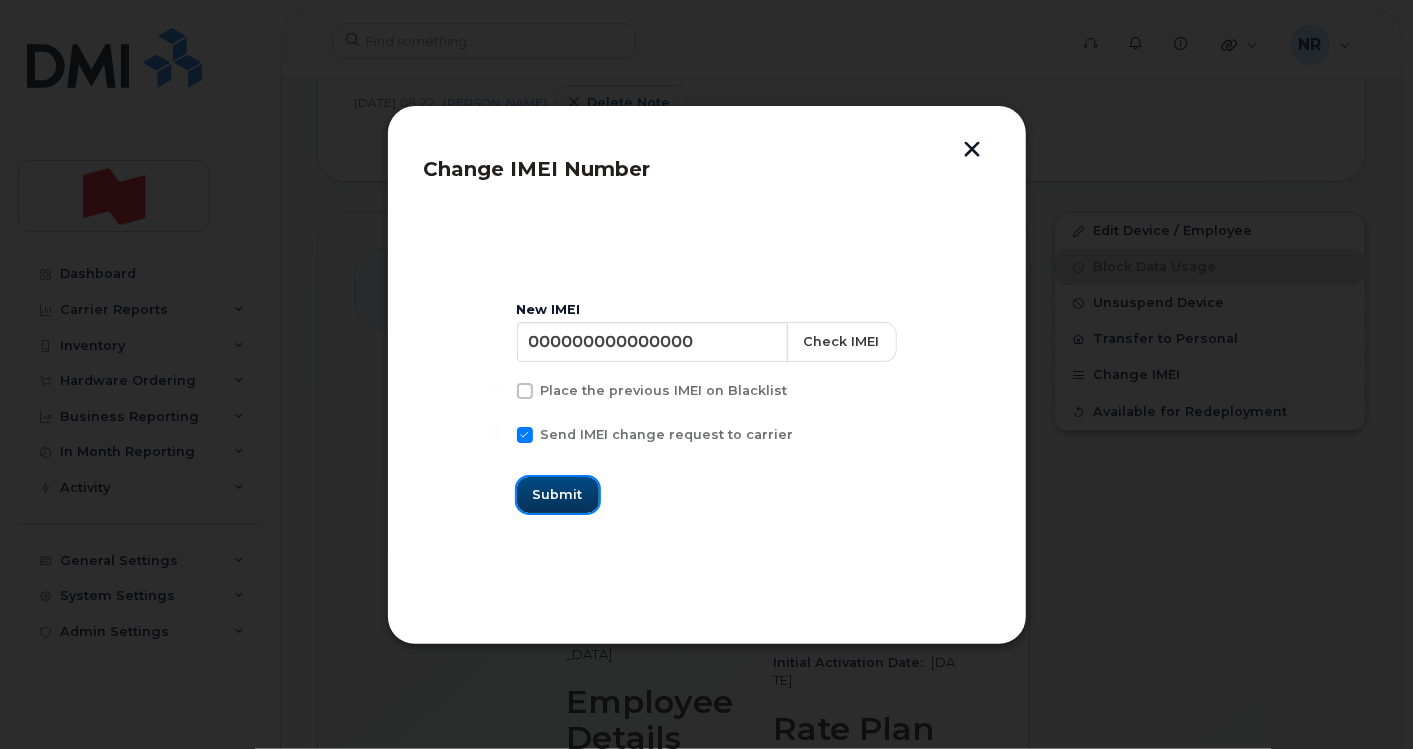 click on "Submit" at bounding box center [558, 494] 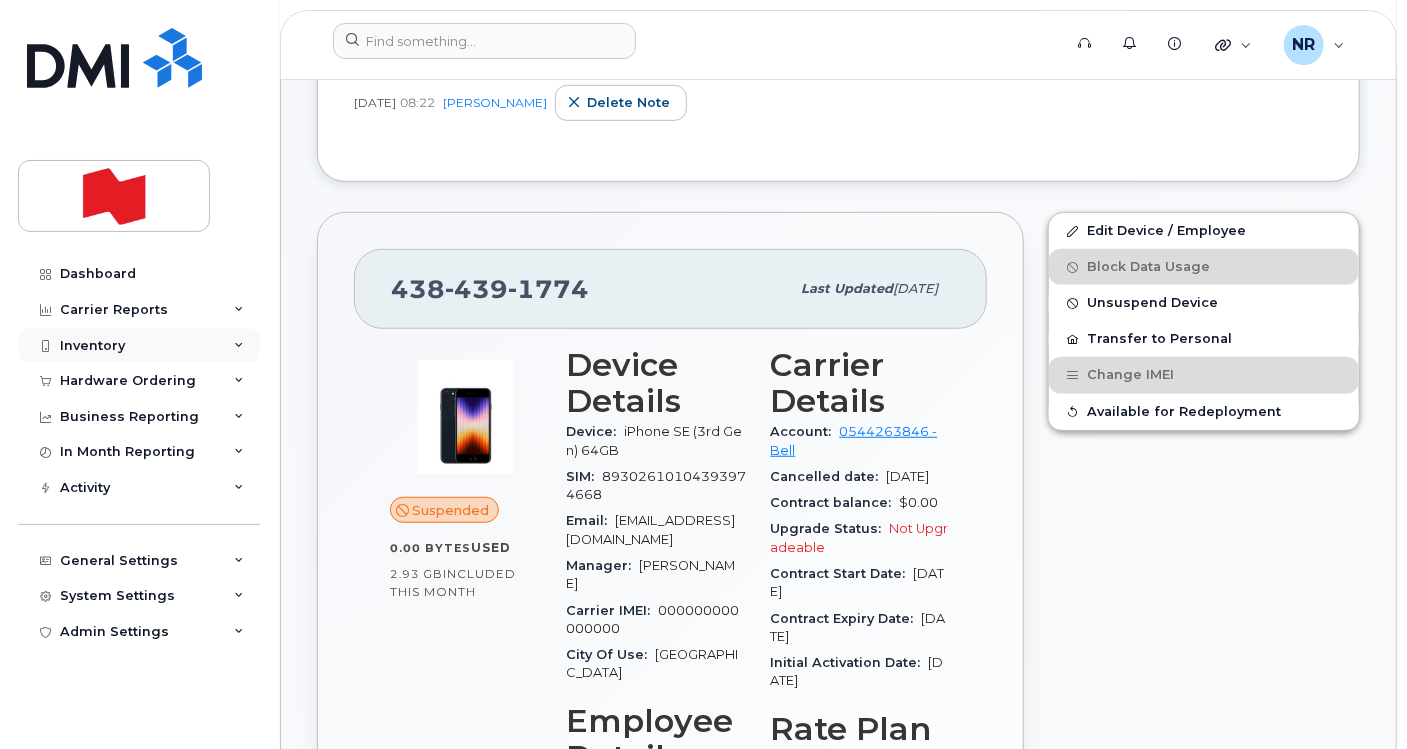 click on "Inventory" at bounding box center (92, 346) 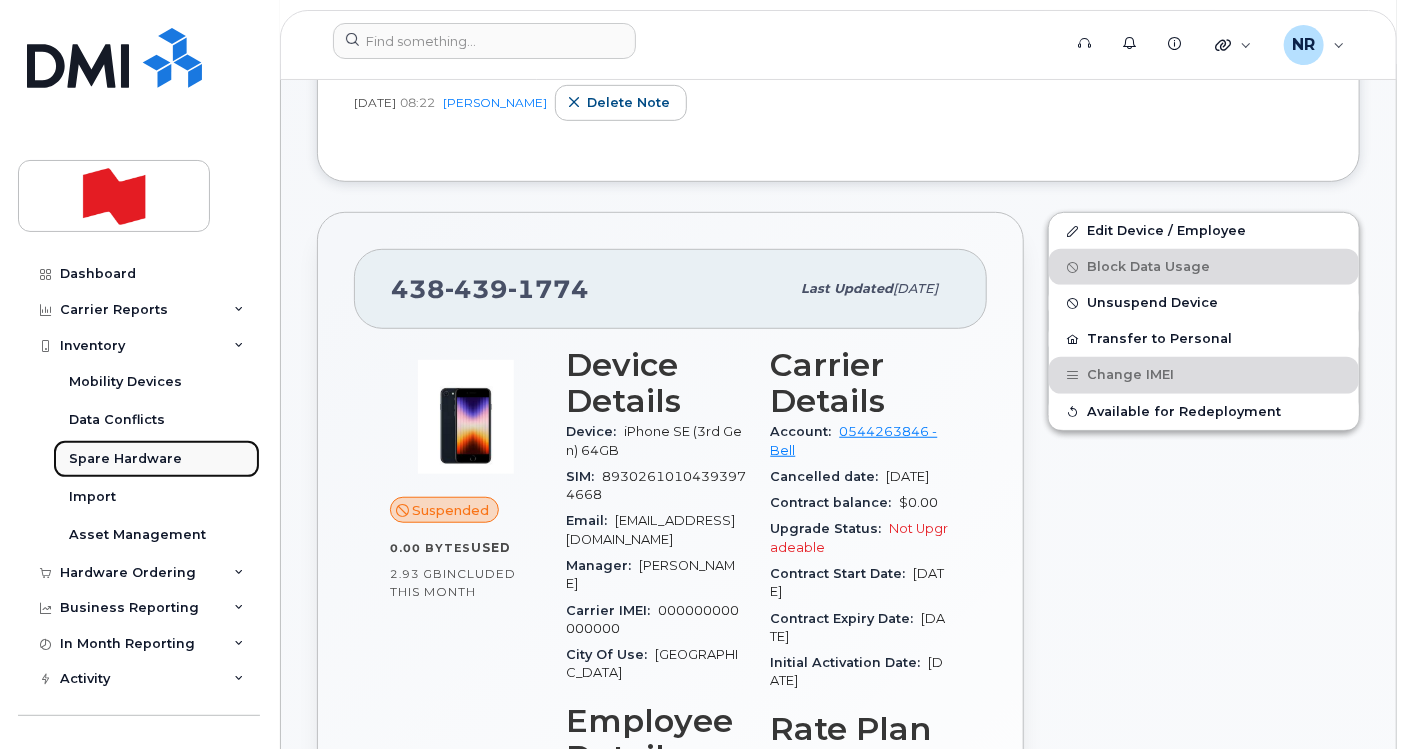 click on "Spare Hardware" at bounding box center (125, 459) 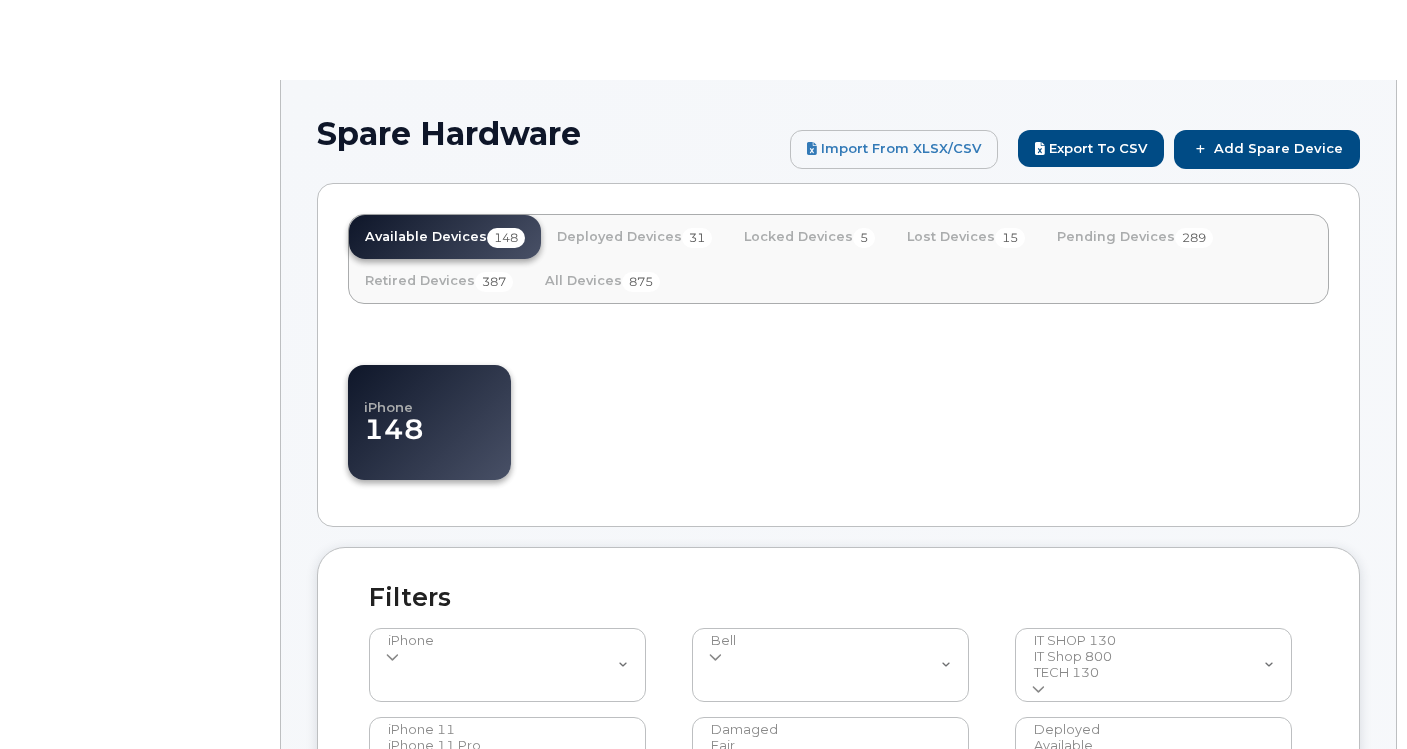 select 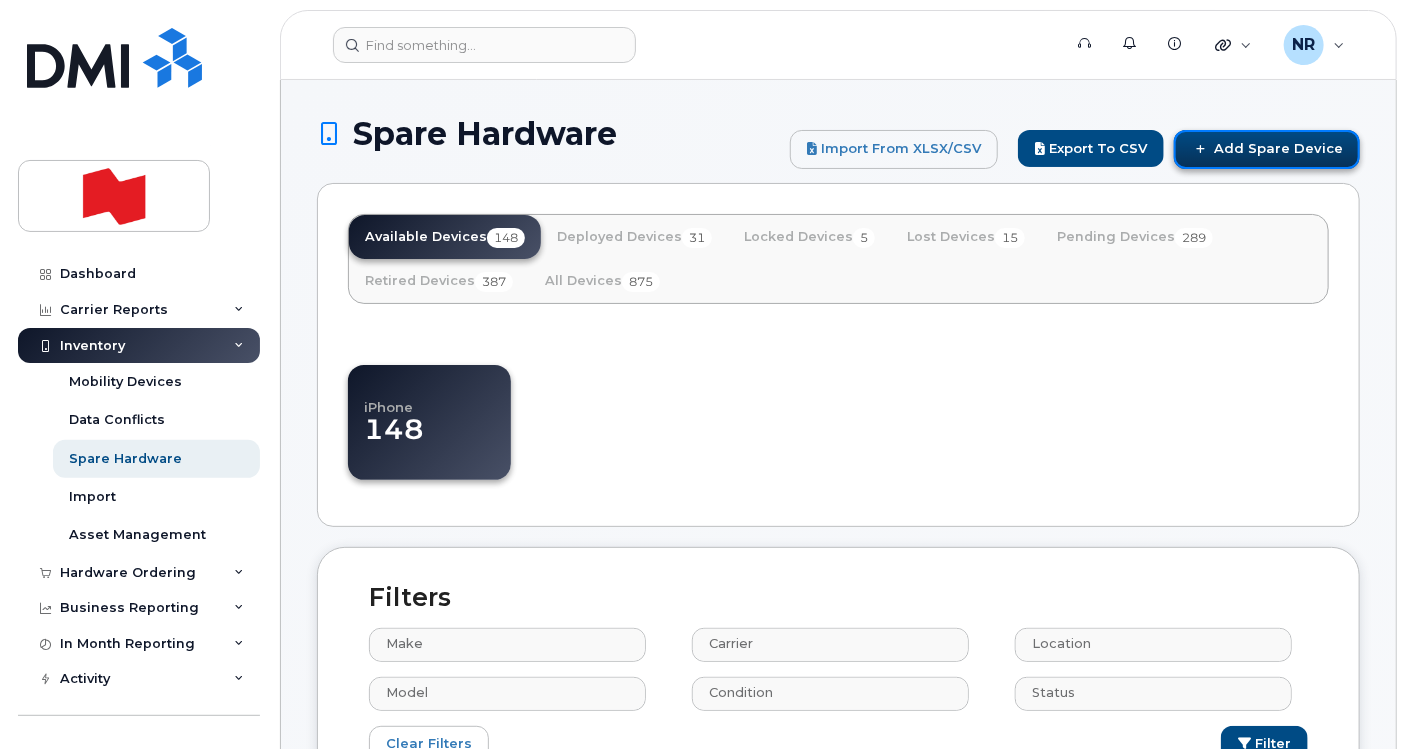 click on "Add Spare Device" 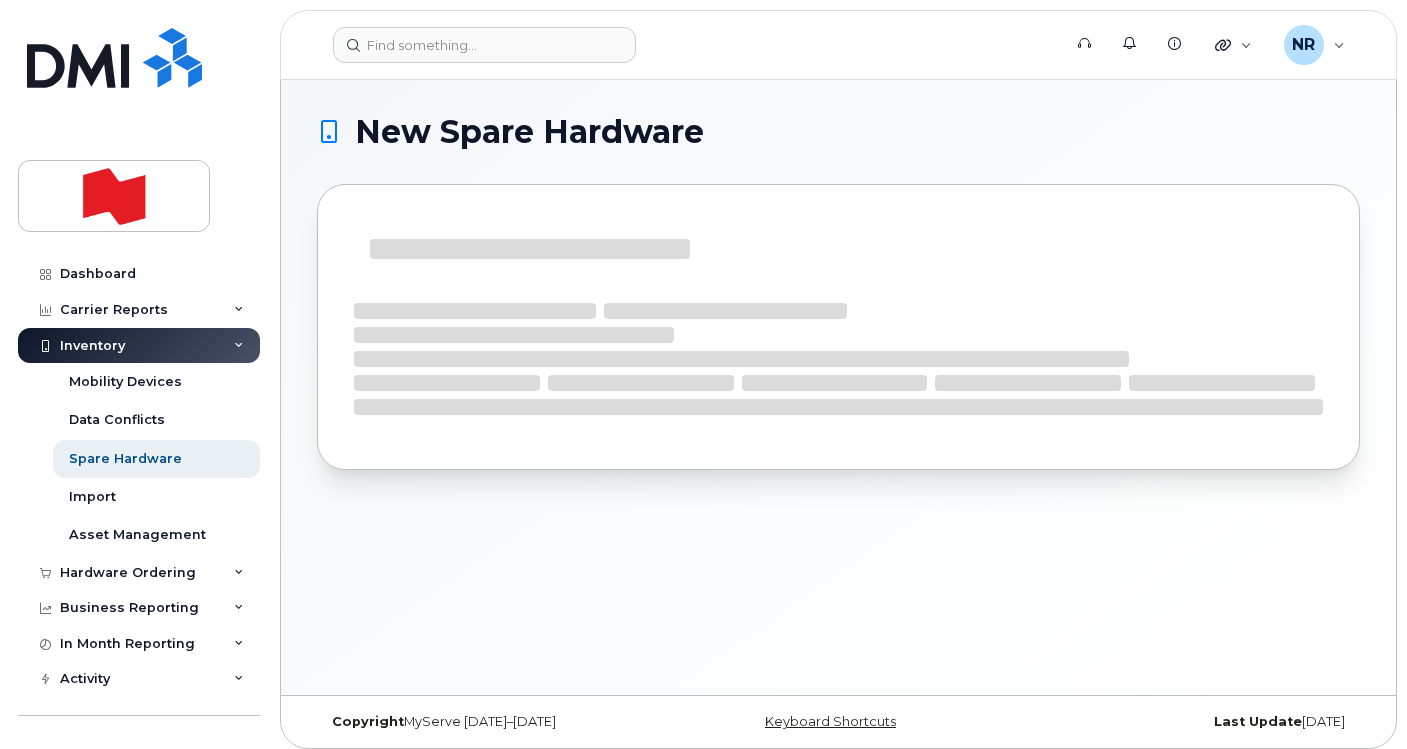 scroll, scrollTop: 0, scrollLeft: 0, axis: both 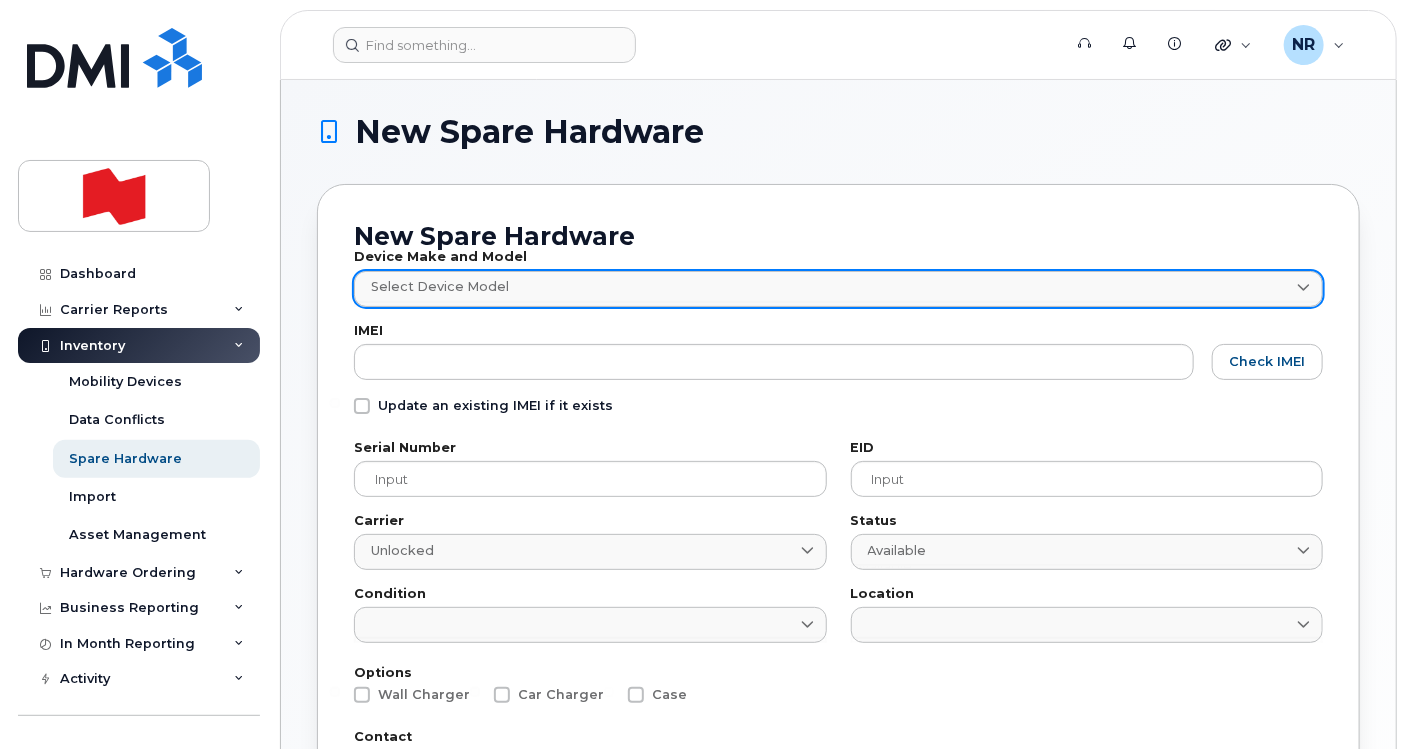 click on "Select Device Model" 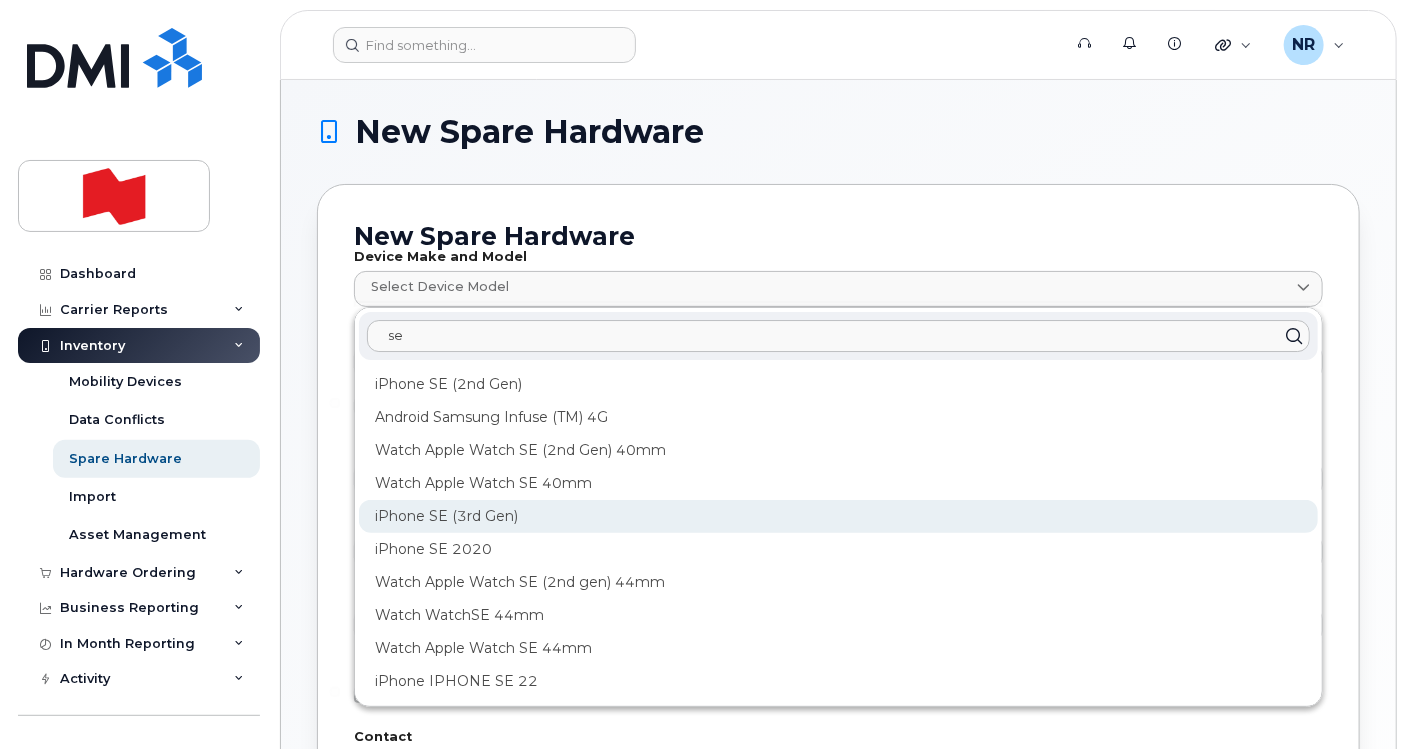 type on "se" 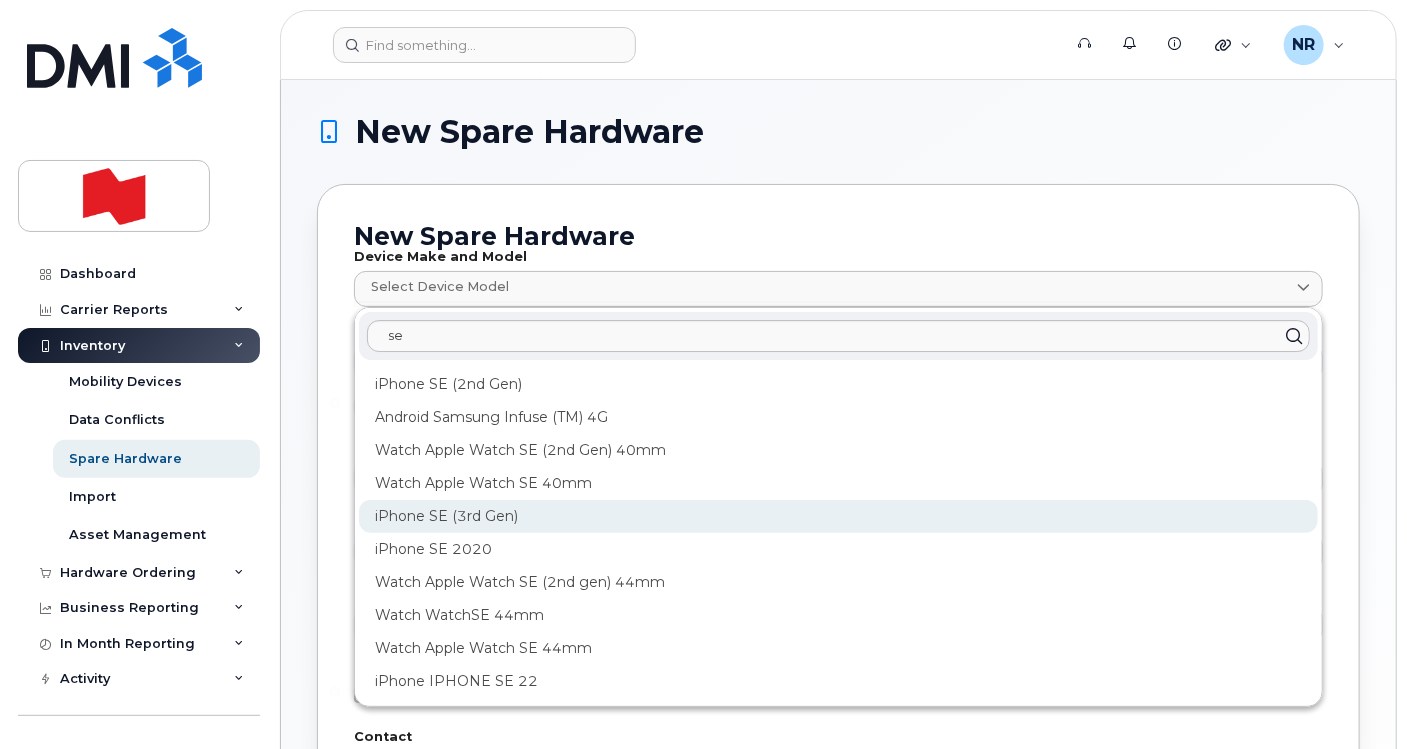click on "iPhone SE (3rd Gen)" 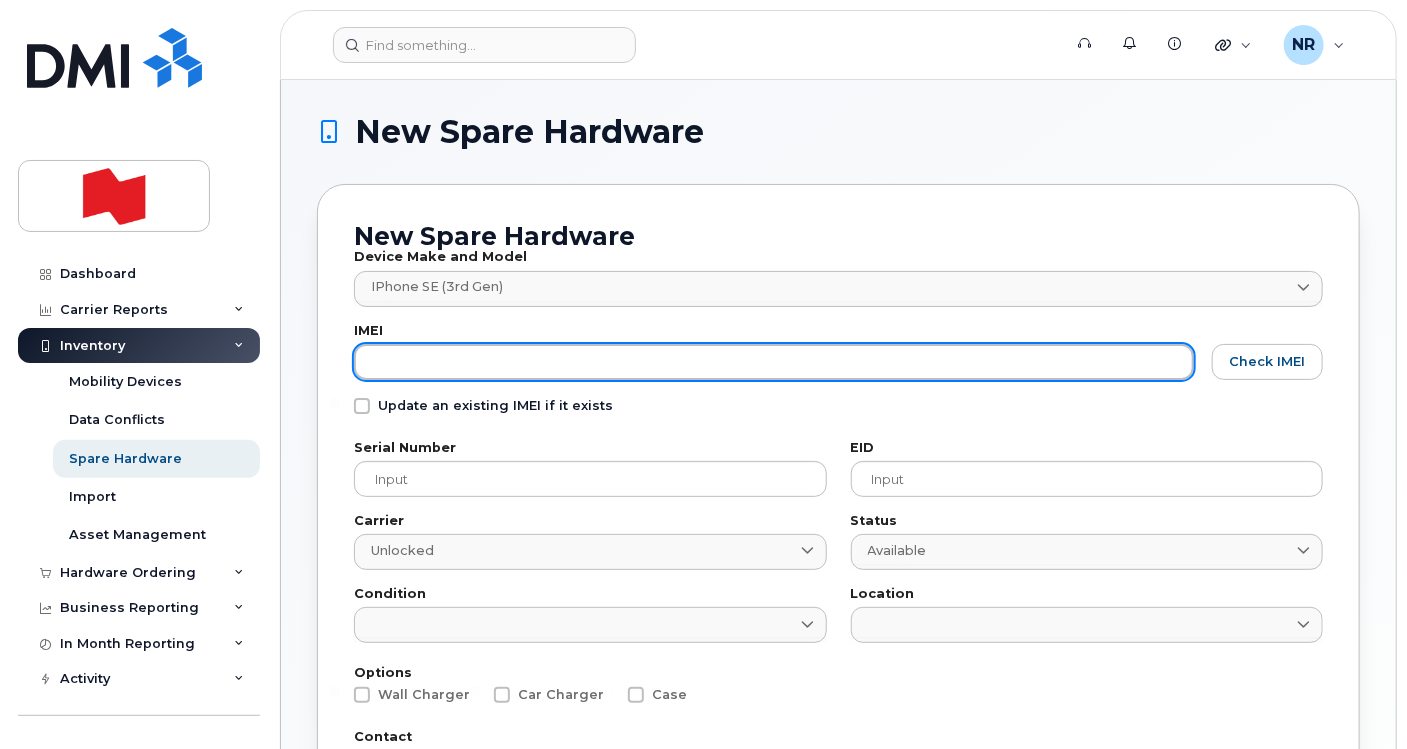 click 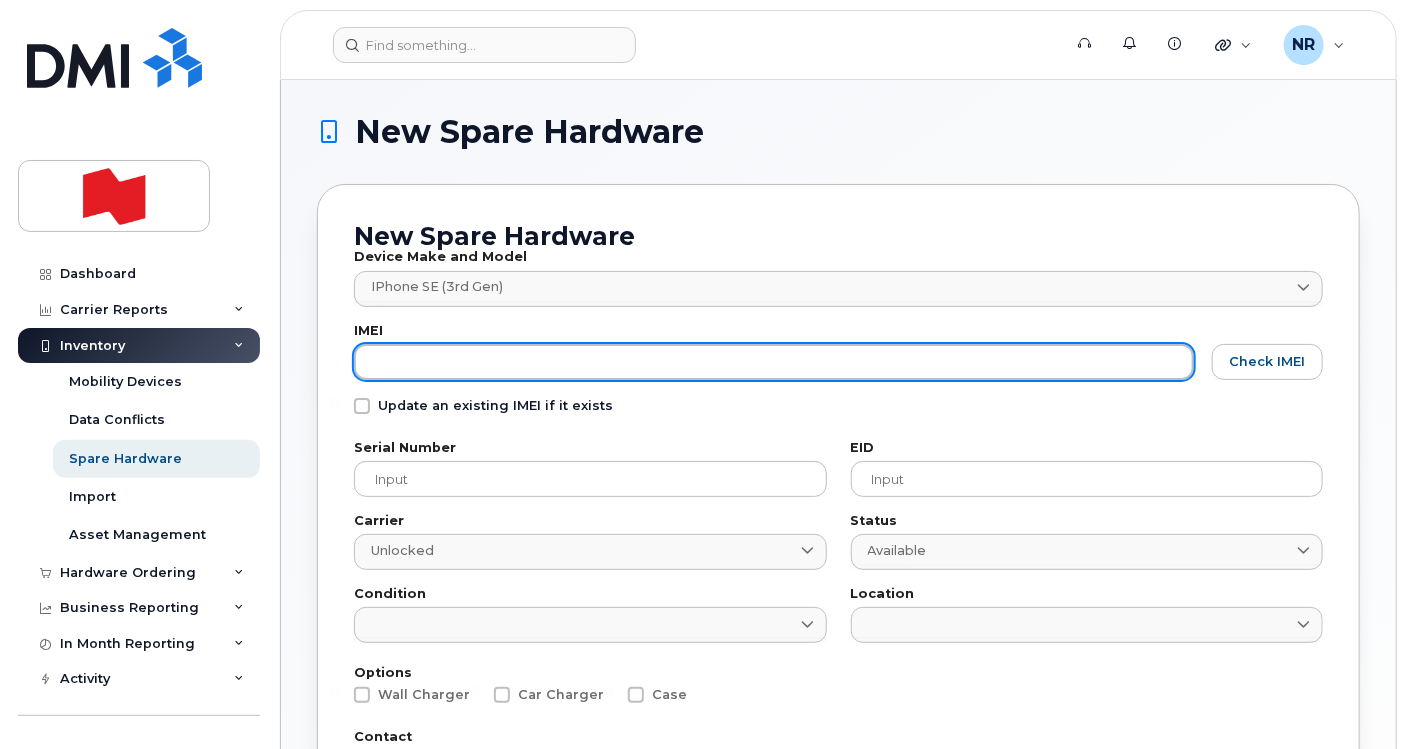 paste on "[TECHNICAL_ID]" 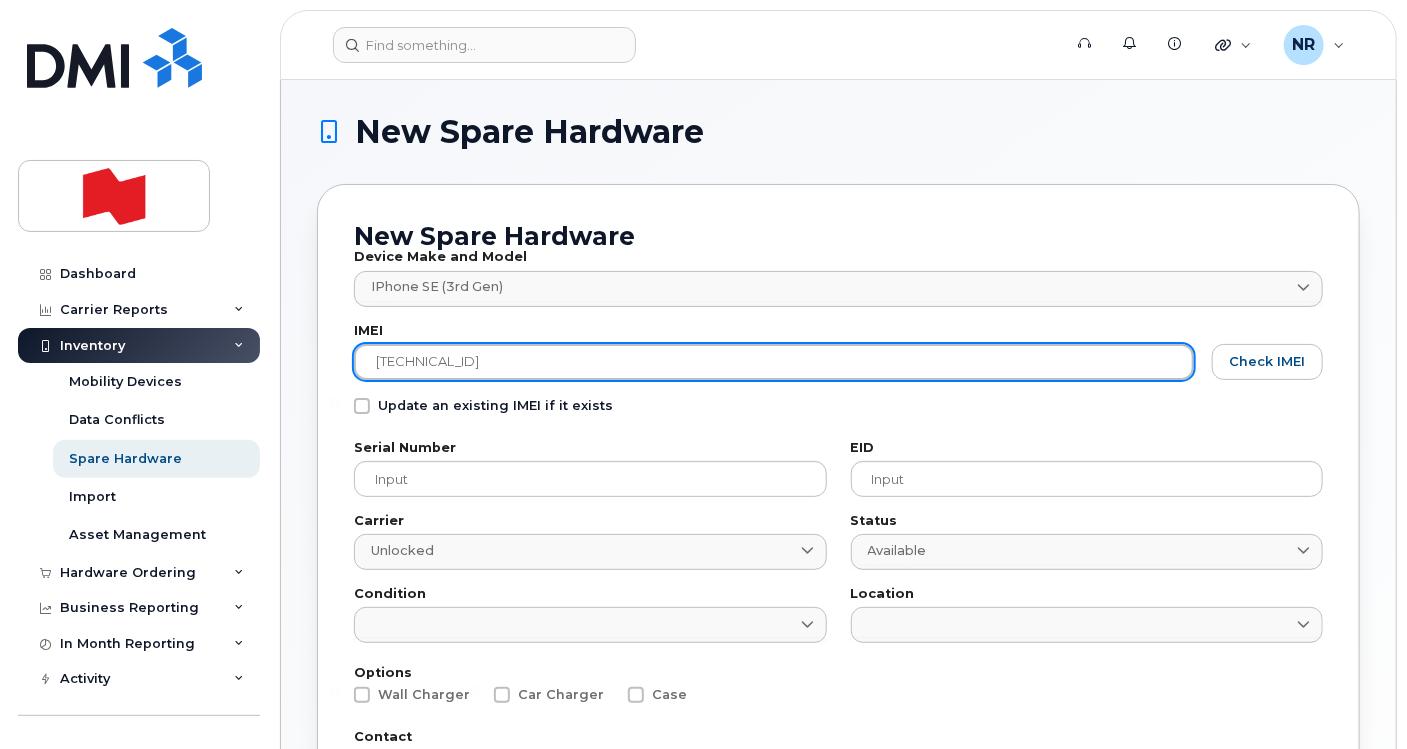 type on "[TECHNICAL_ID]" 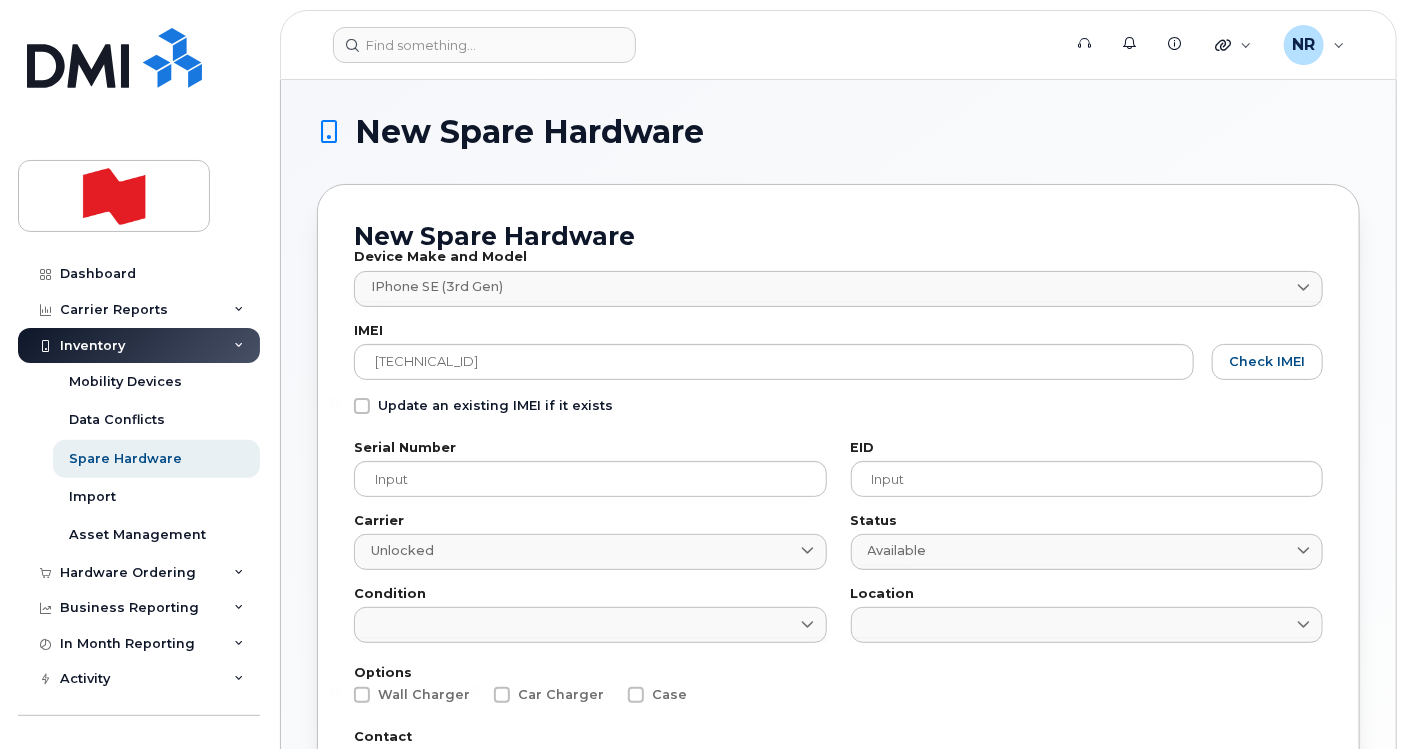 click 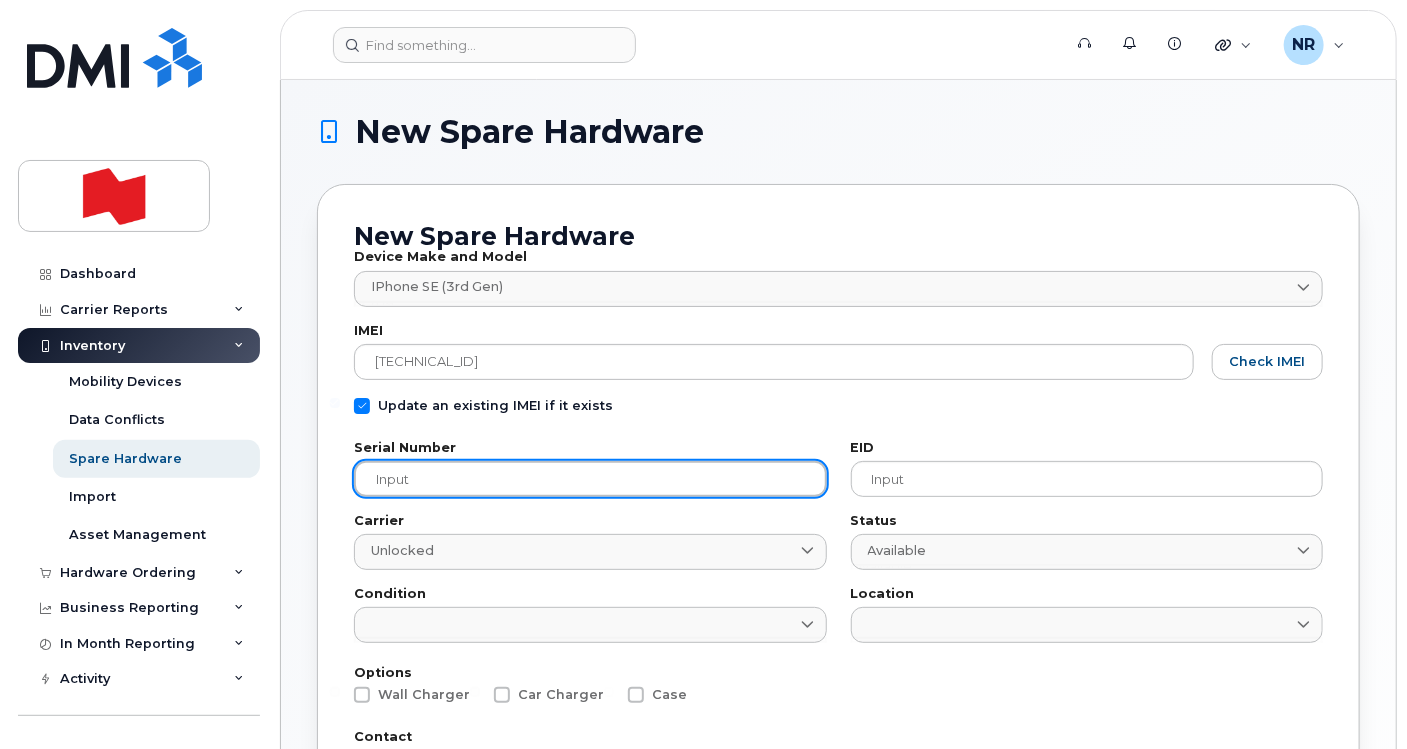 drag, startPoint x: 420, startPoint y: 475, endPoint x: 557, endPoint y: 481, distance: 137.13132 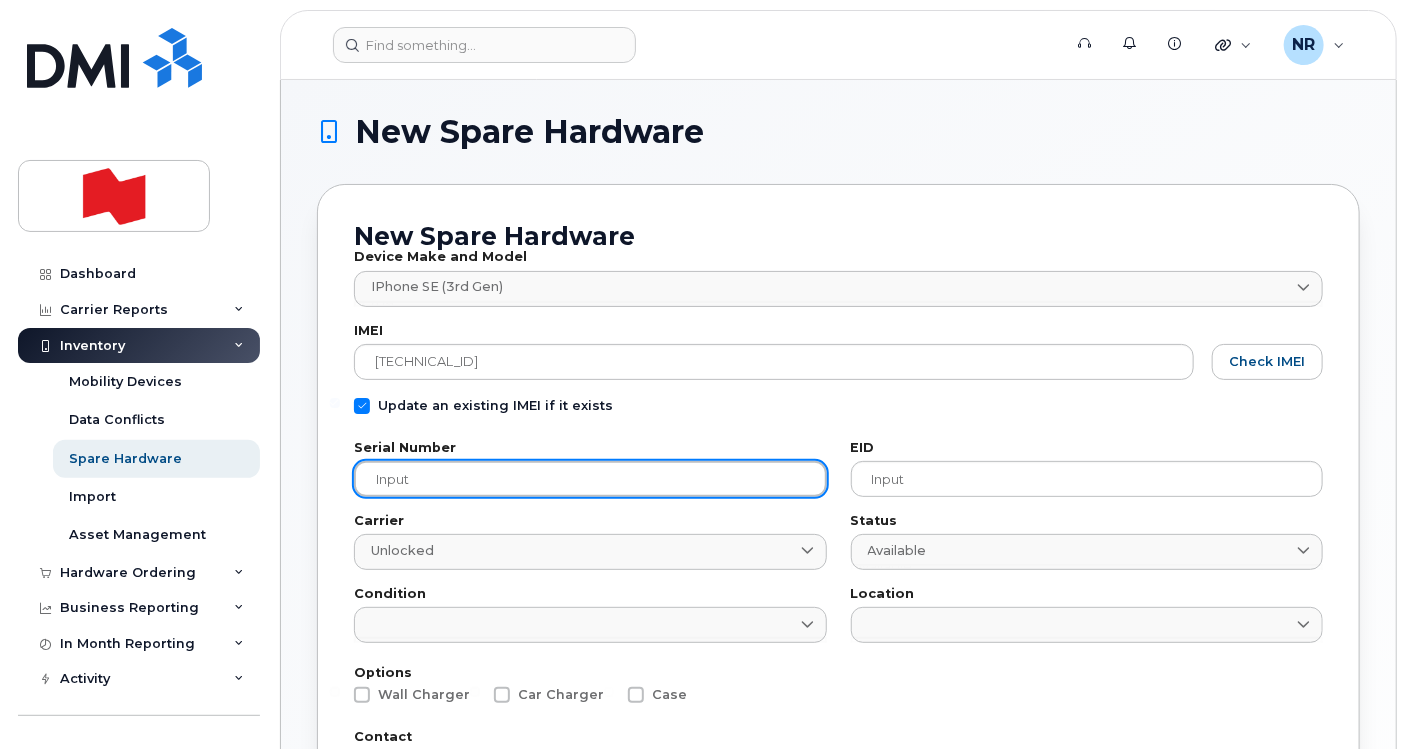 click 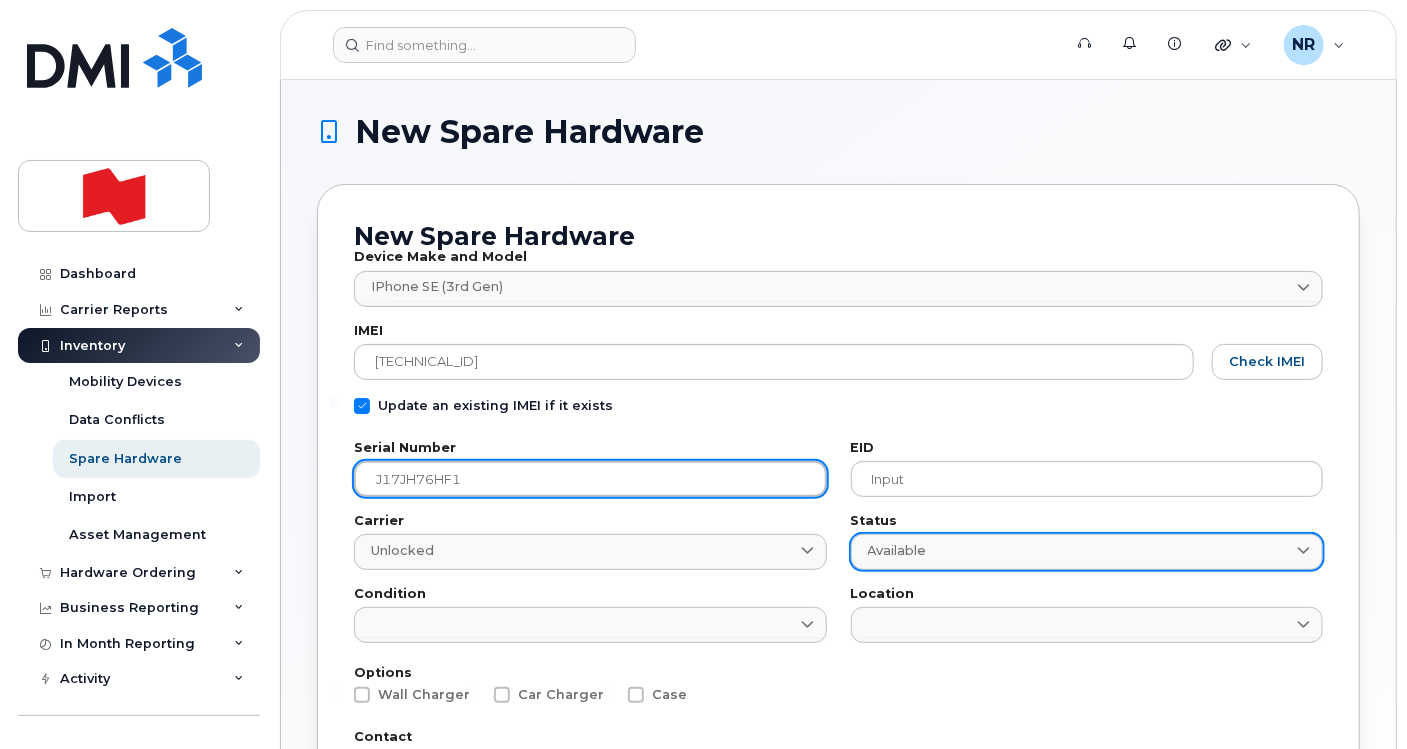 type on "J17JH76HF1" 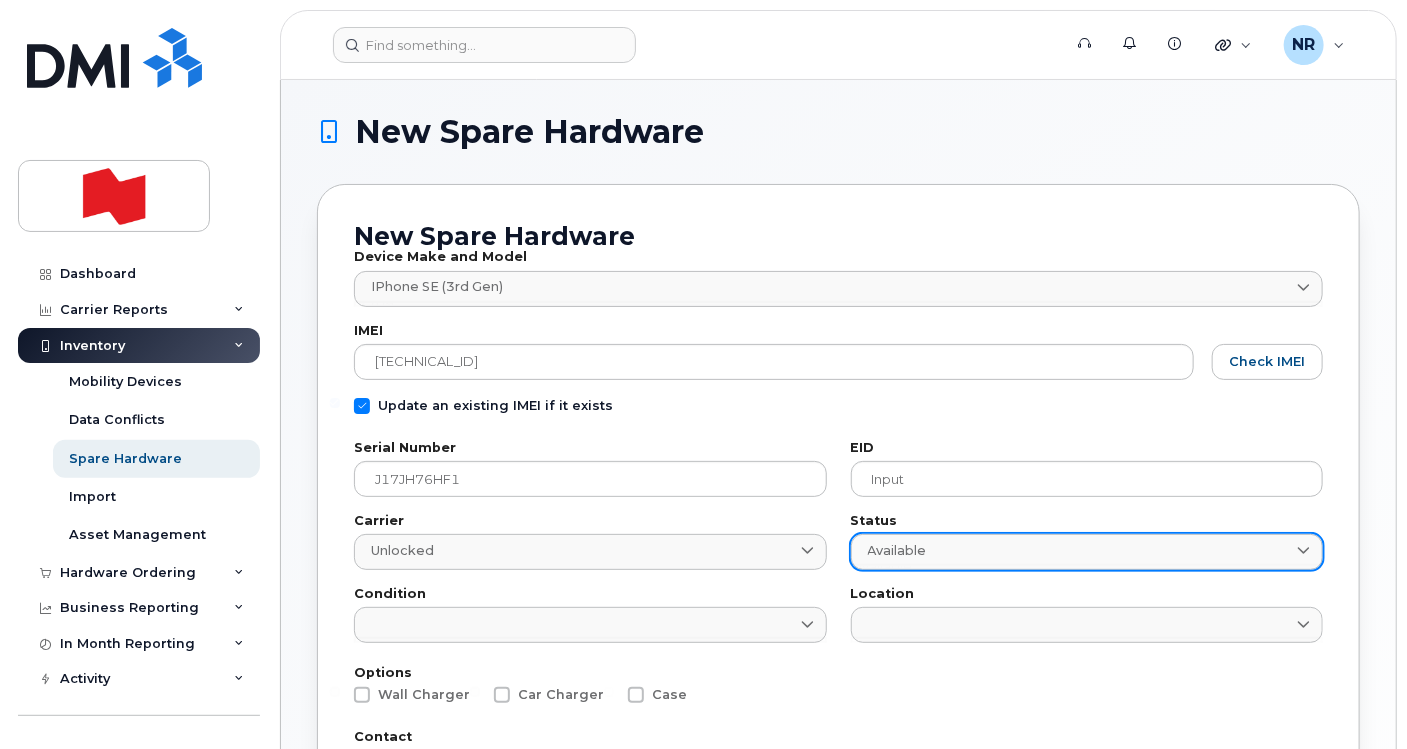 click on "Available" 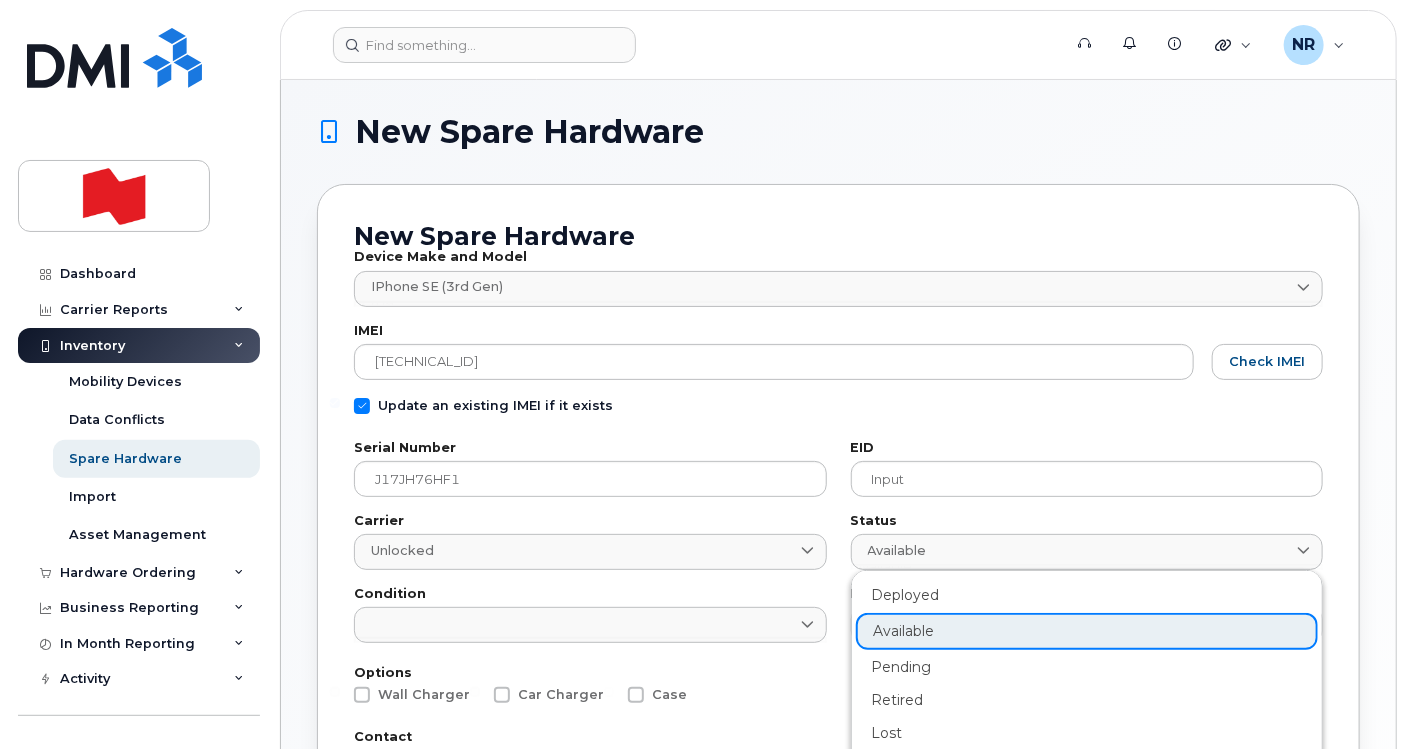 click on "Deployed Available Pending Retired Lost Locked" 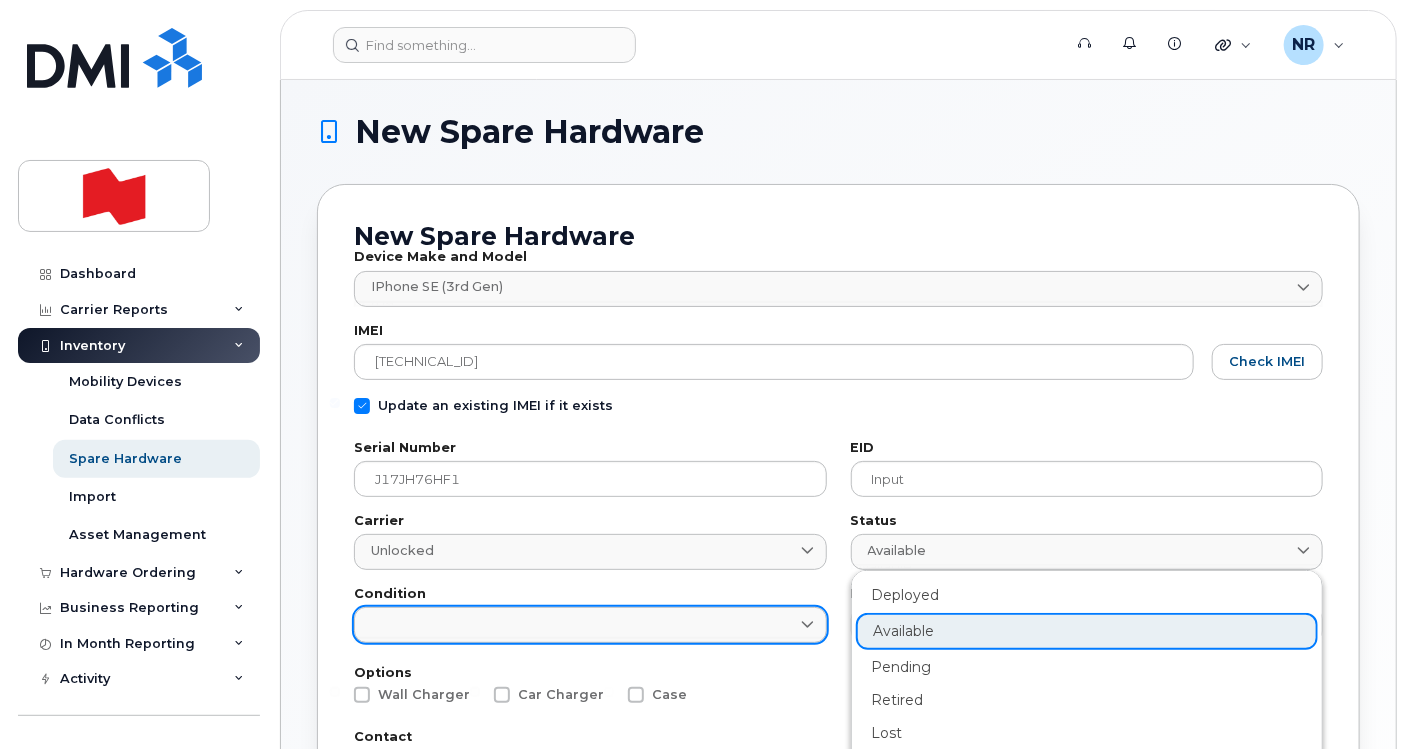 click 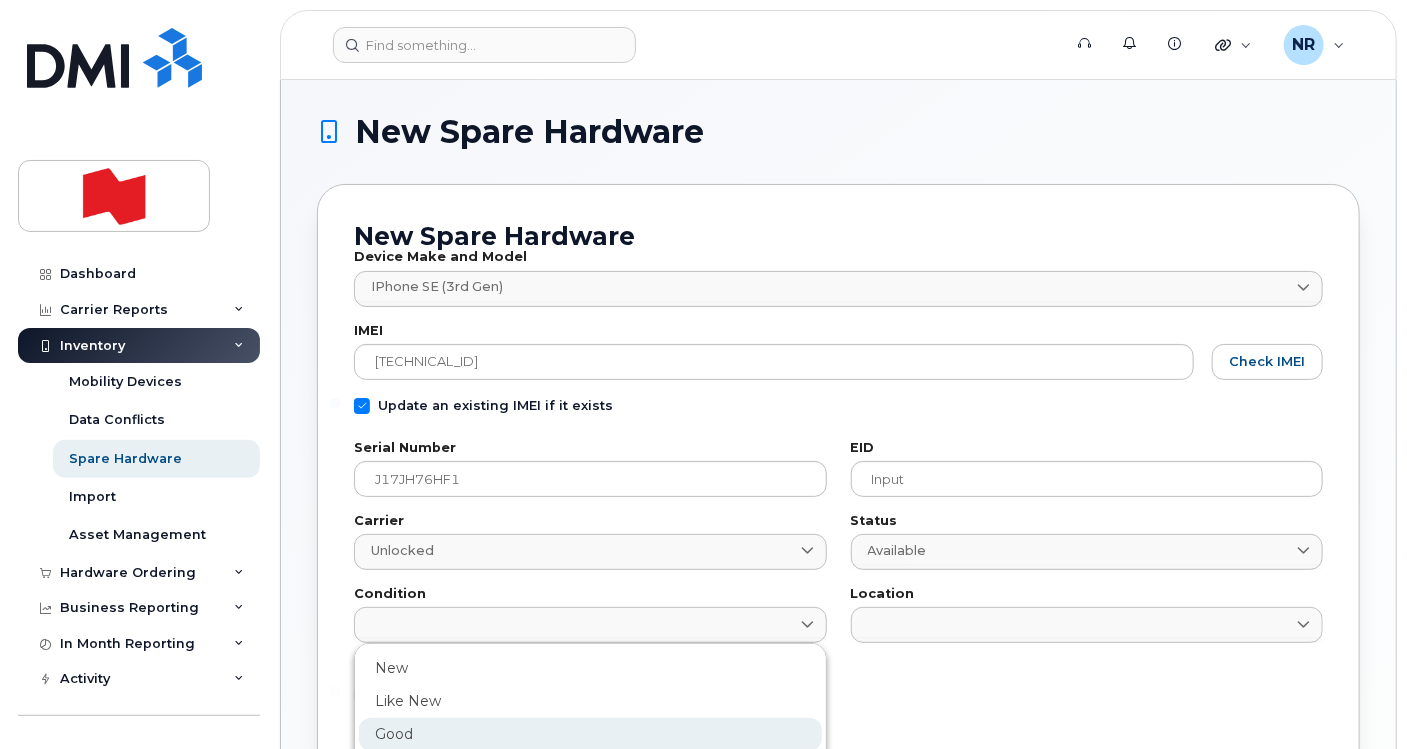 click on "Good" 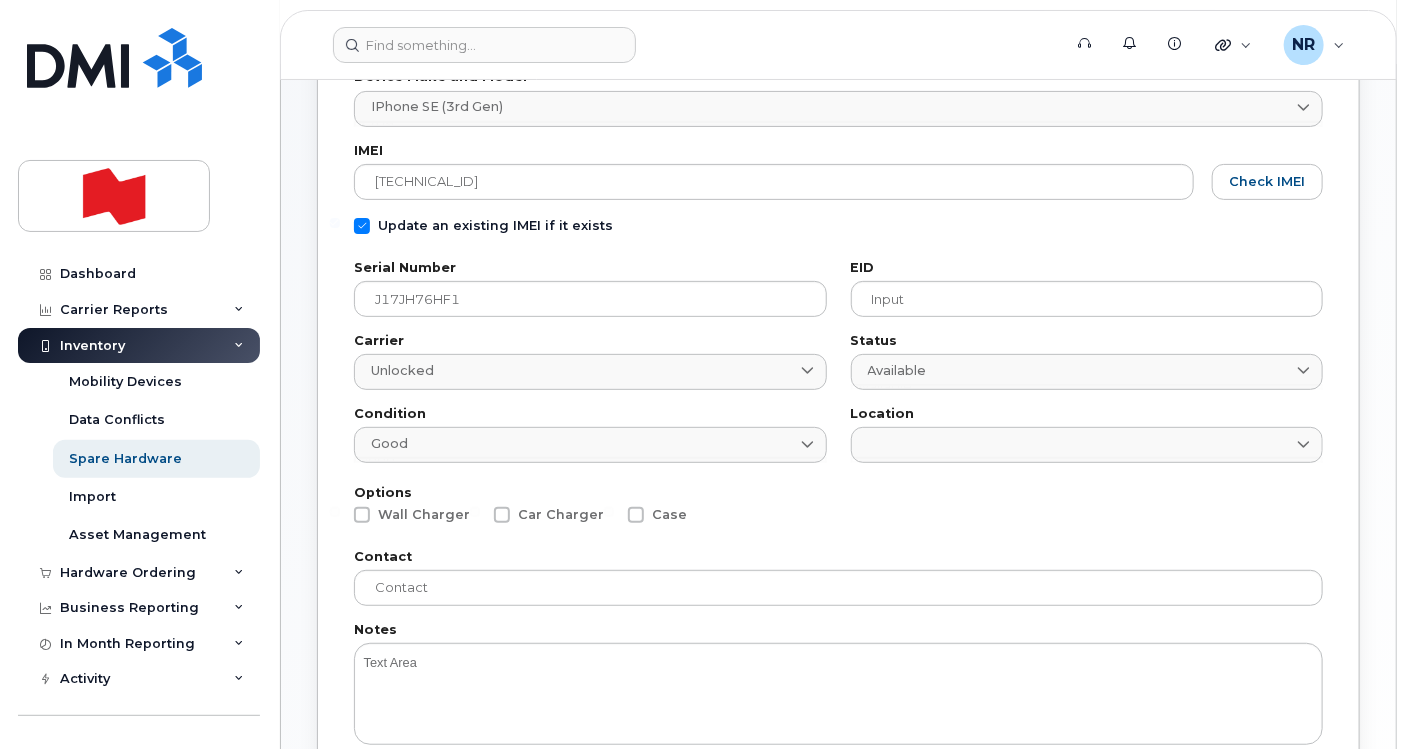 scroll, scrollTop: 333, scrollLeft: 0, axis: vertical 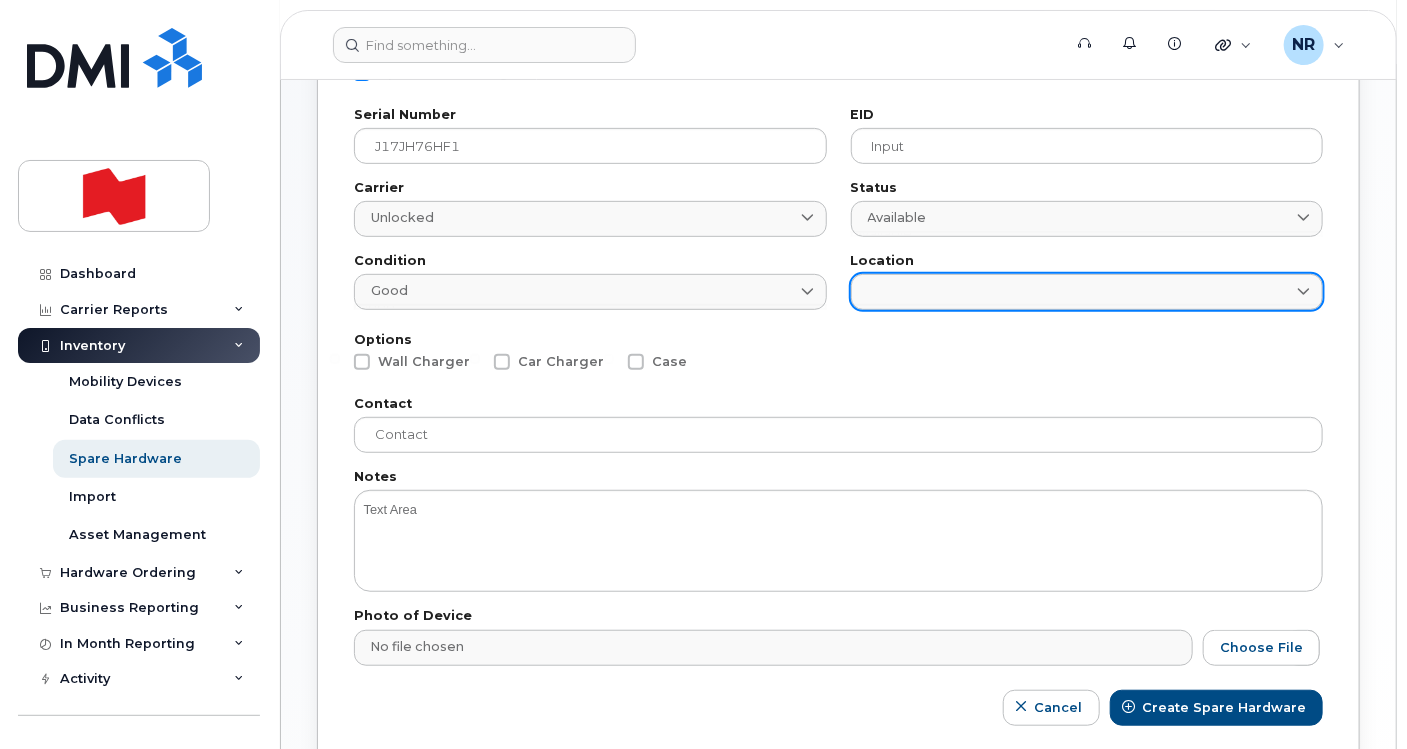click 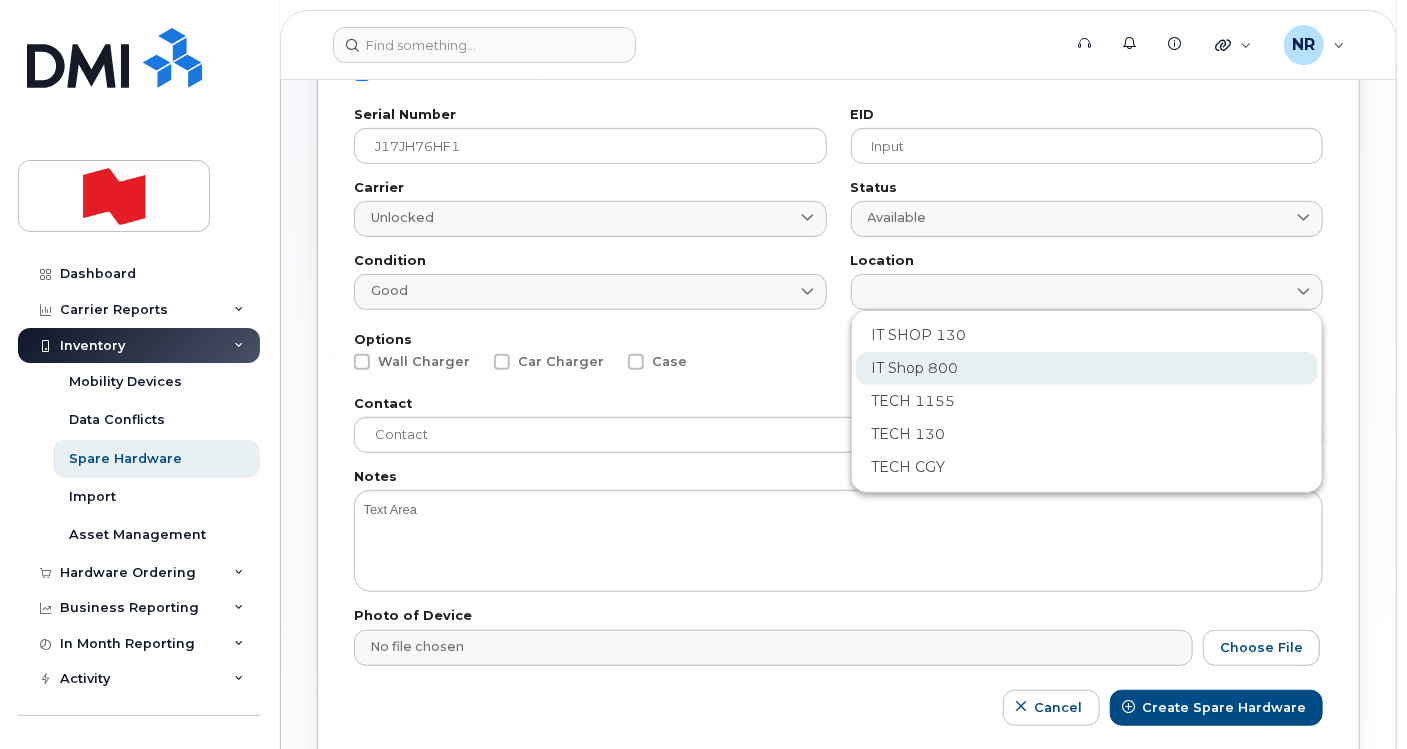 click on "IT Shop 800" 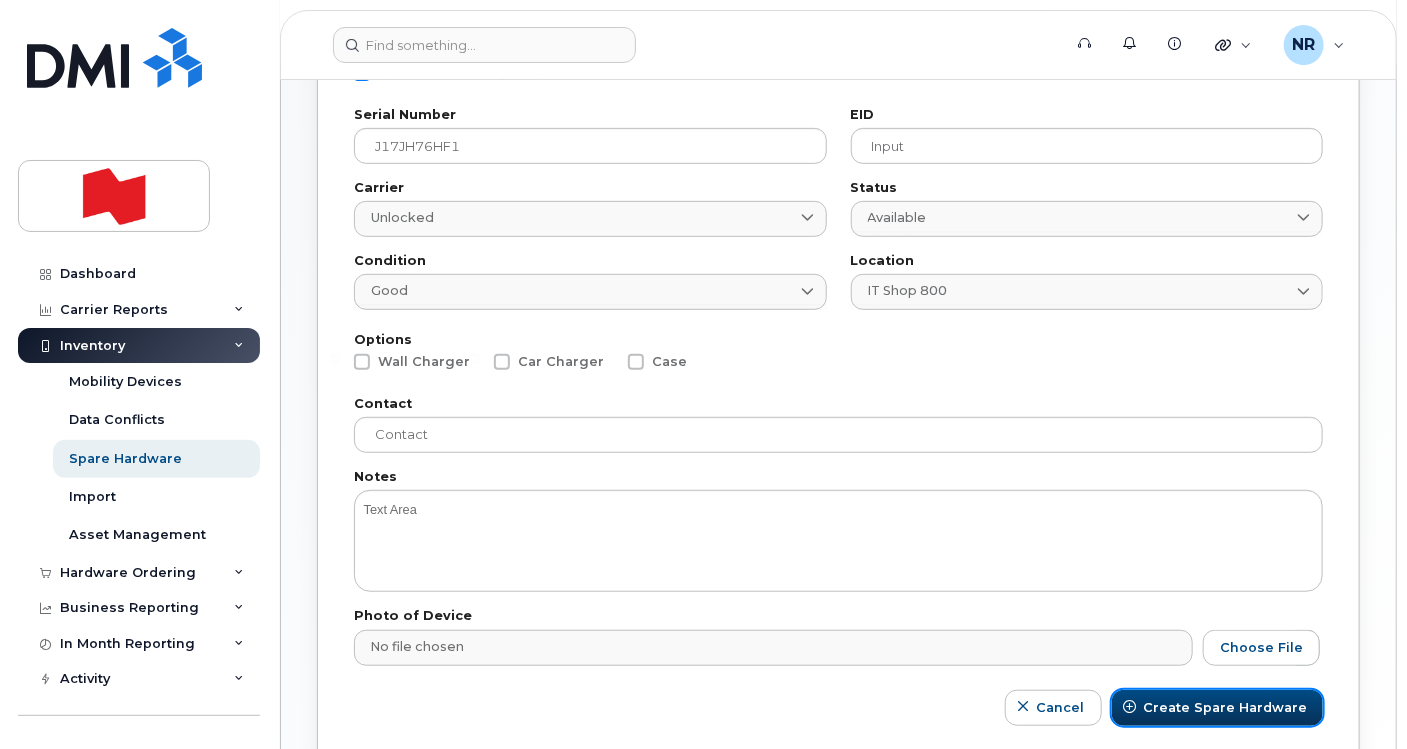 click on "Create Spare Hardware" 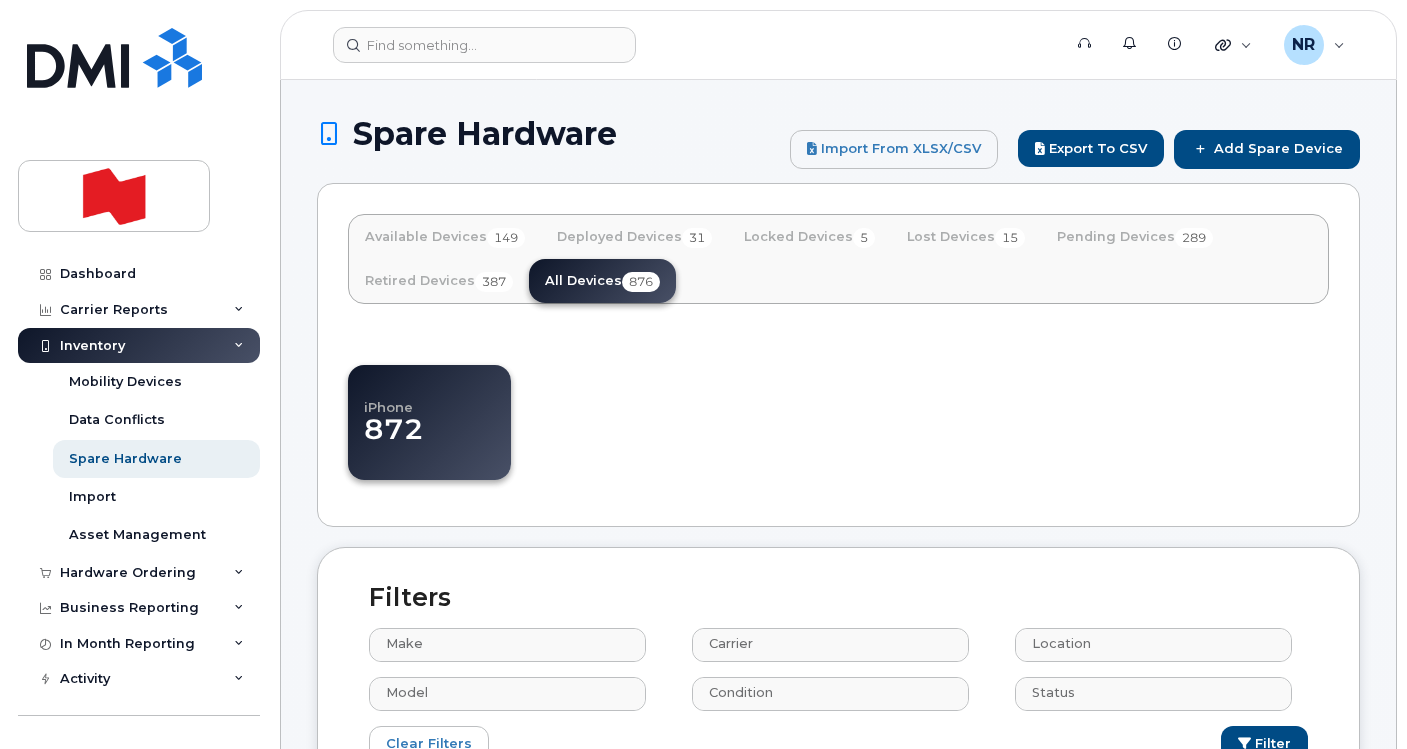 select 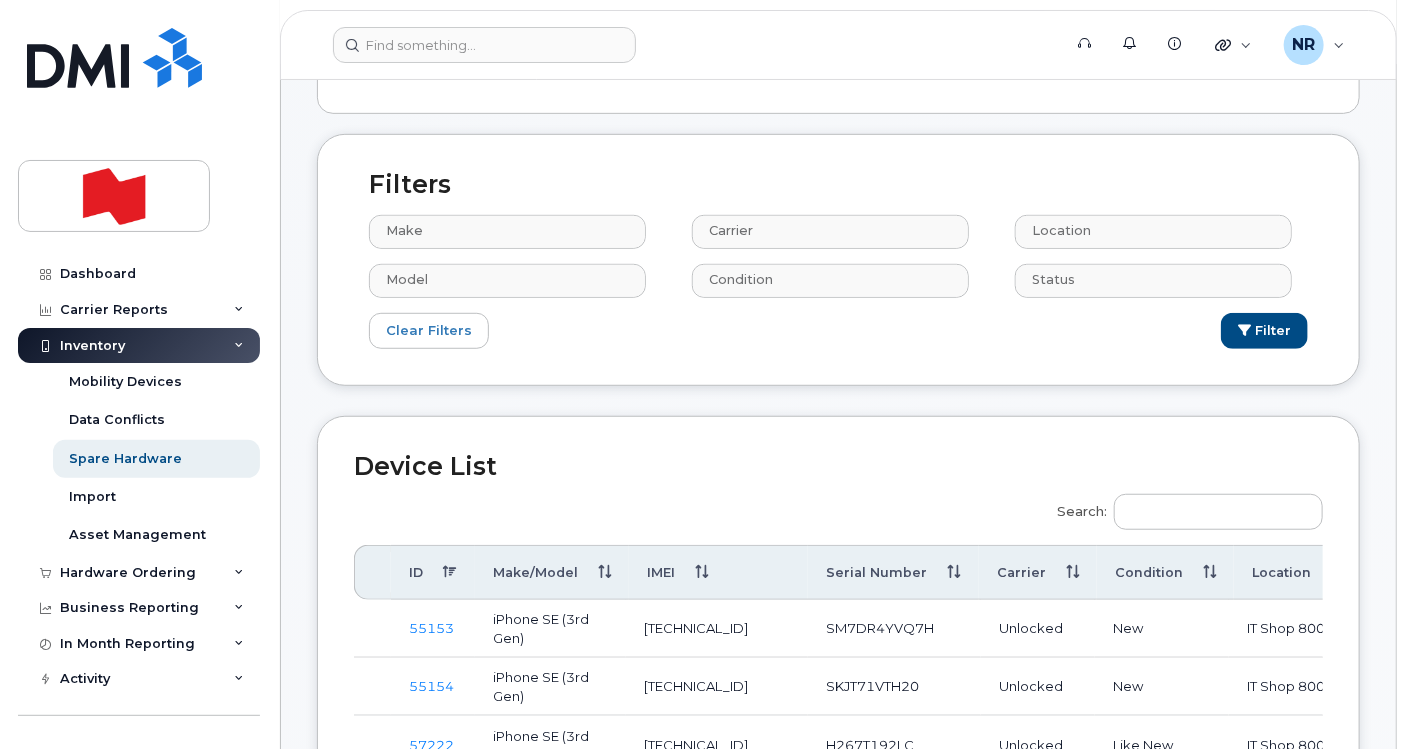 scroll, scrollTop: 444, scrollLeft: 0, axis: vertical 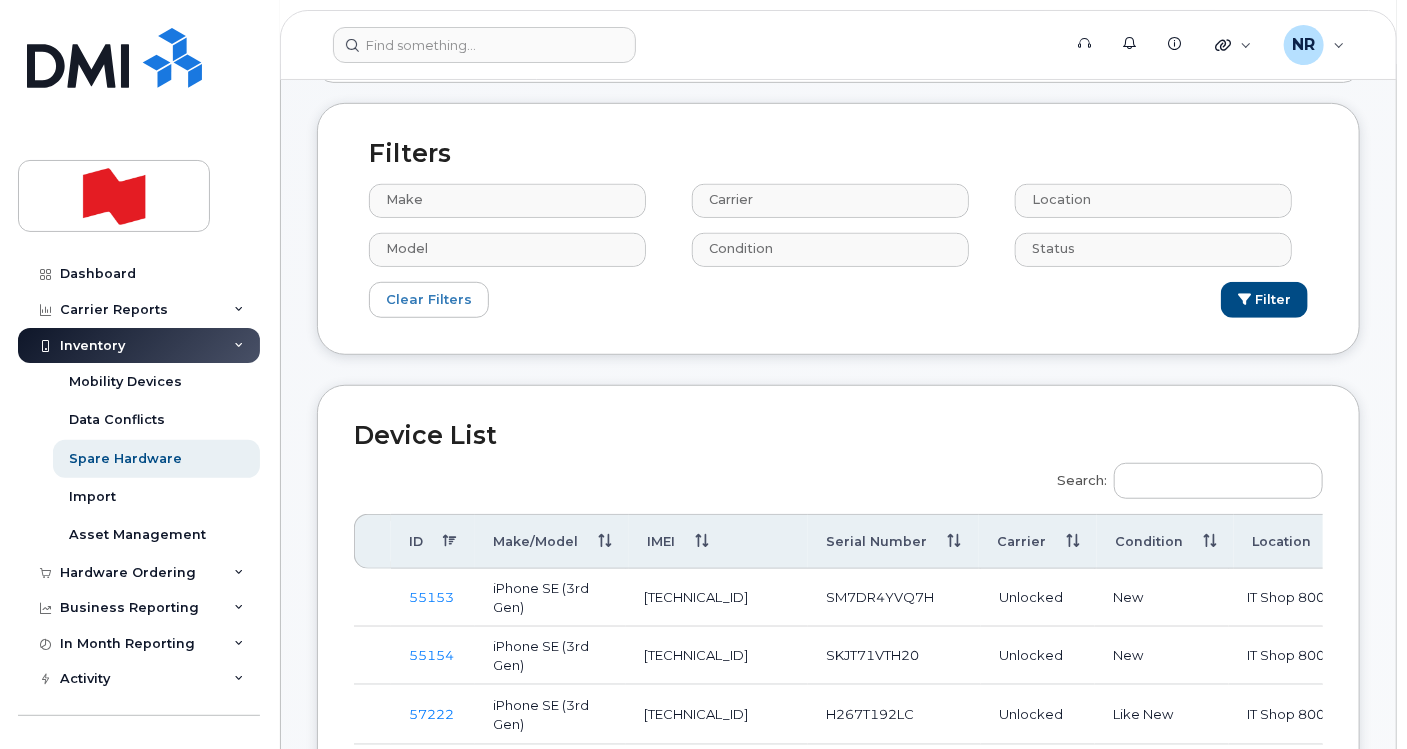 click on "ID" 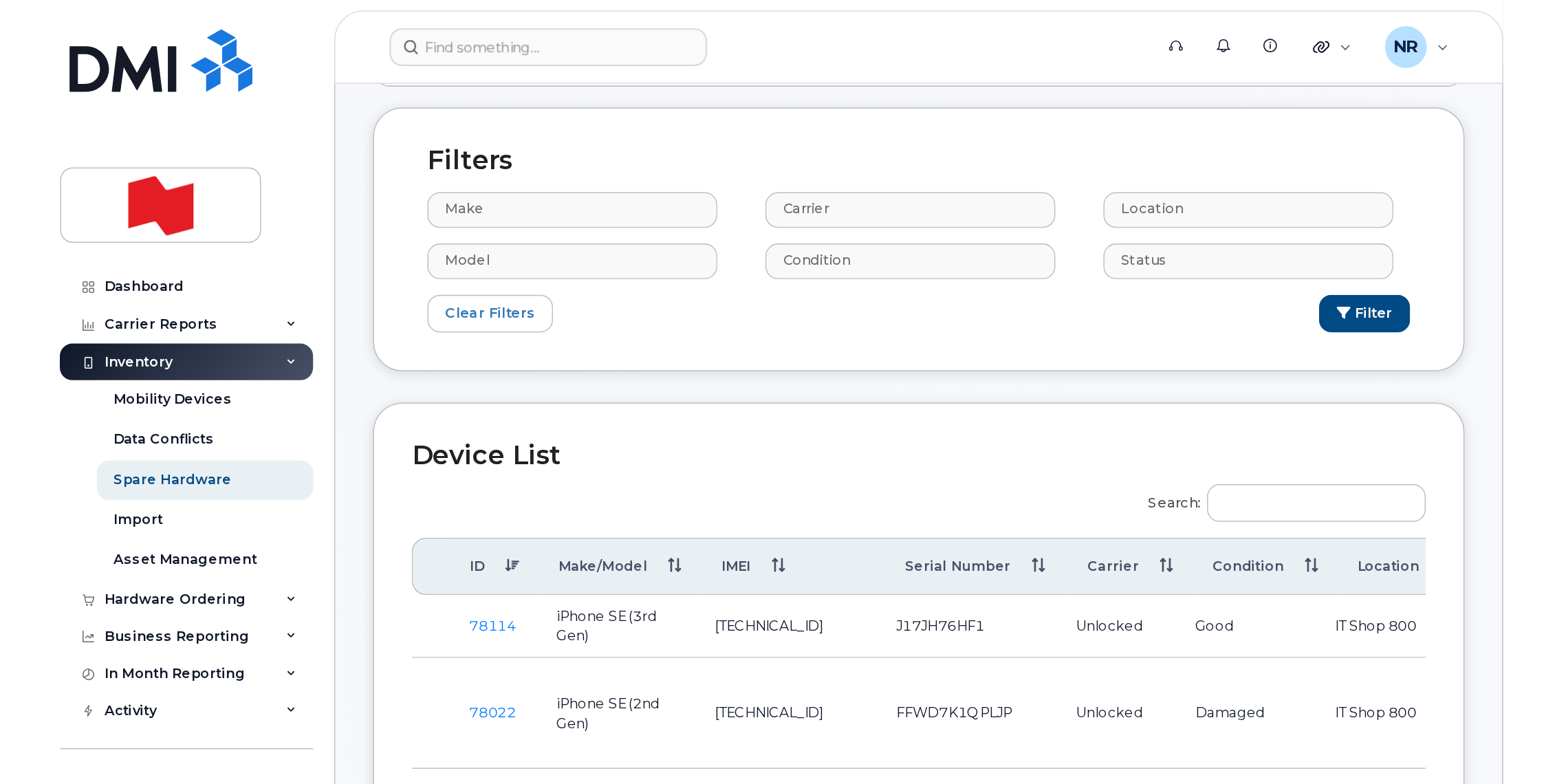scroll, scrollTop: 305, scrollLeft: 0, axis: vertical 